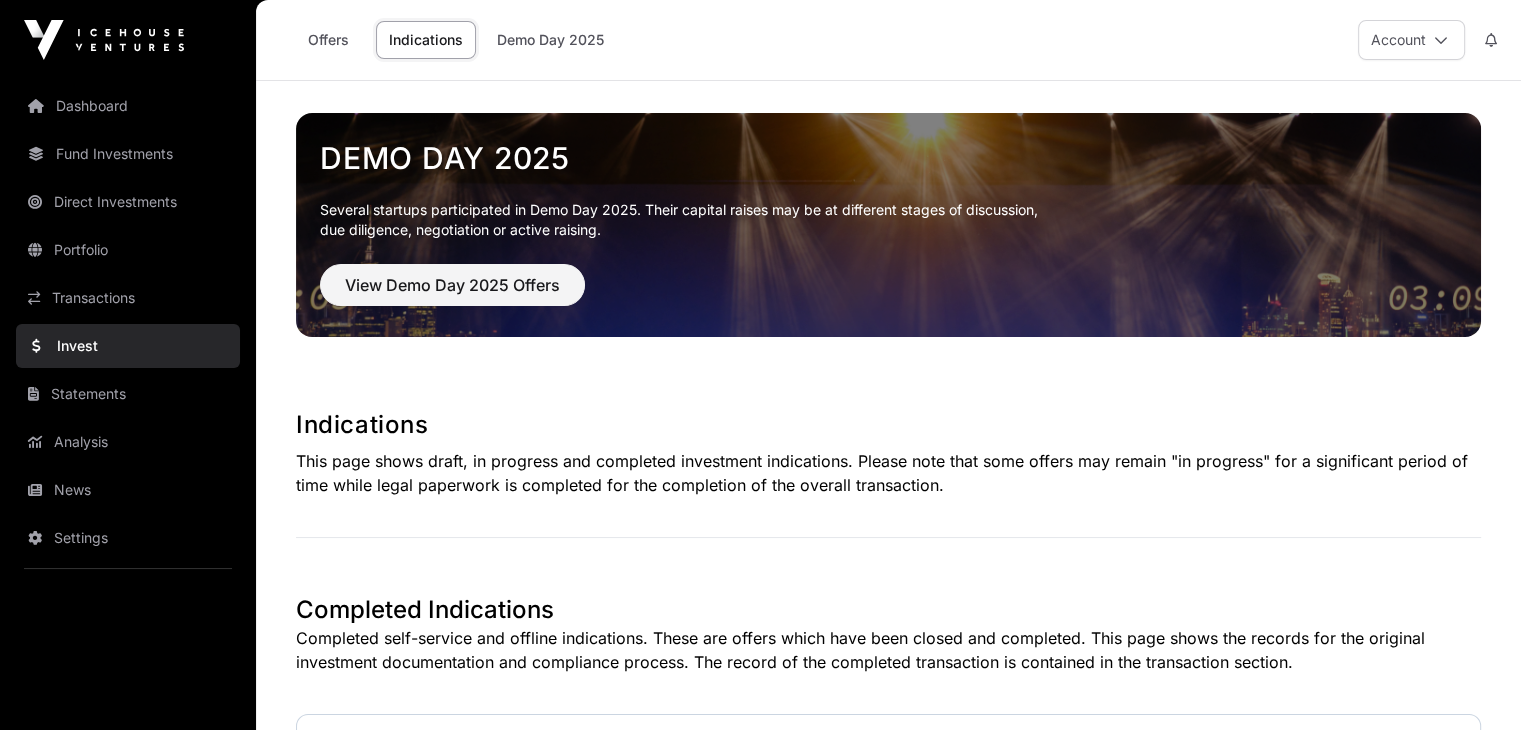 scroll, scrollTop: 500, scrollLeft: 0, axis: vertical 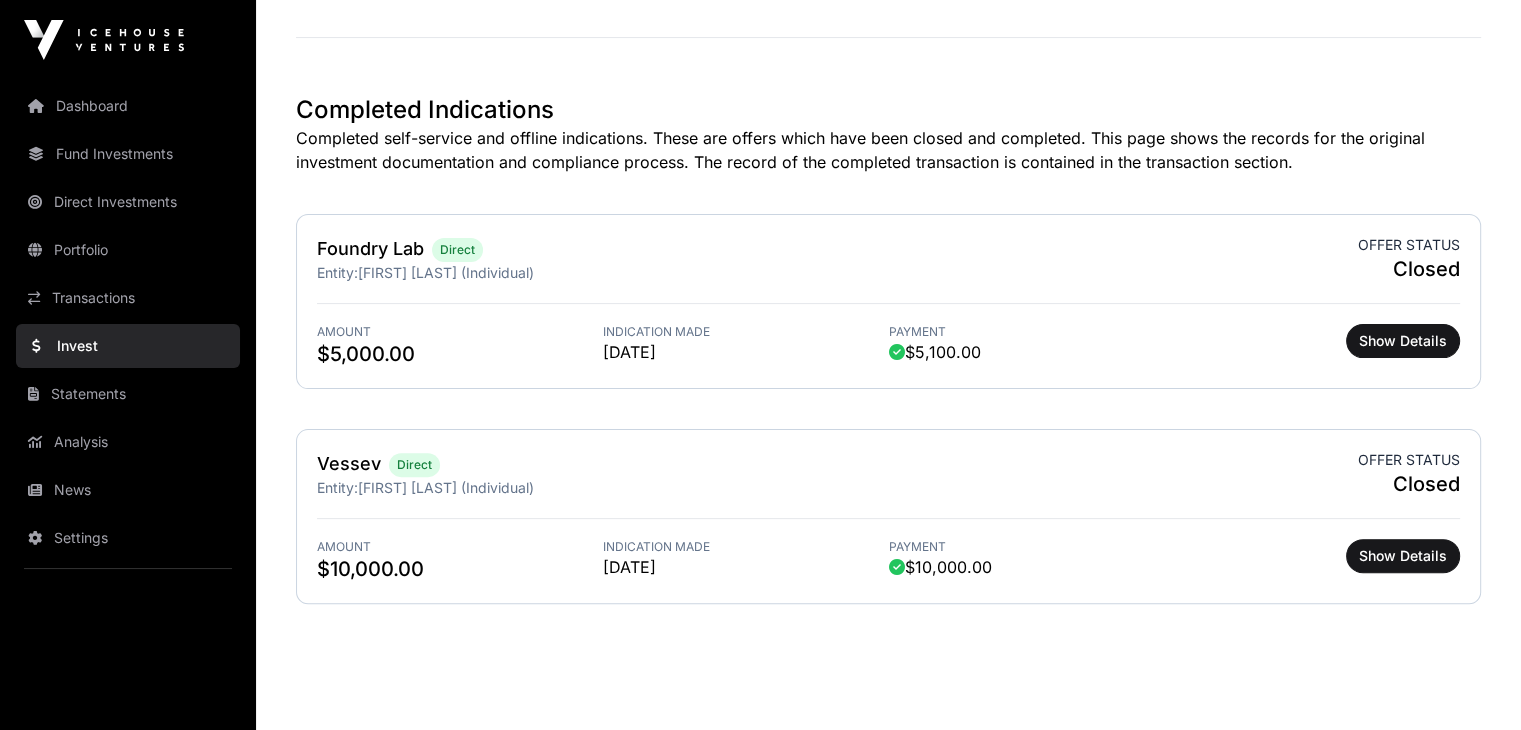 click on "Completed Indications   Completed self-service and offline indications. These are offers which have been closed and completed. This page shows the records for the original investment documentation and compliance process. The record of the completed transaction is contained in the transaction section.  Foundry Lab Direct Entity:  [FIRST] [LAST] (Individual)  Offer status Closed Amount $5,000.00 Indication Made [DATE] Payment  $5,100.00 Show Details Vessev Direct Entity:  [FIRST] [LAST] (Individual)  Offer status Closed Amount $10,000.00 Indication Made [DATE] Payment  $10,000.00 Show Details" 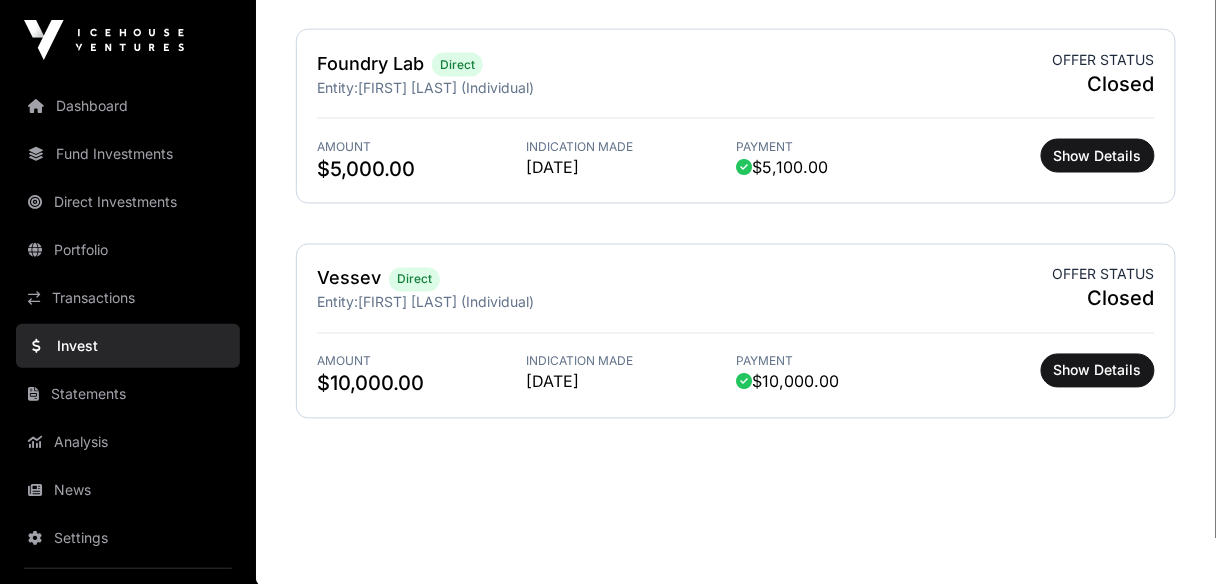 scroll, scrollTop: 460, scrollLeft: 0, axis: vertical 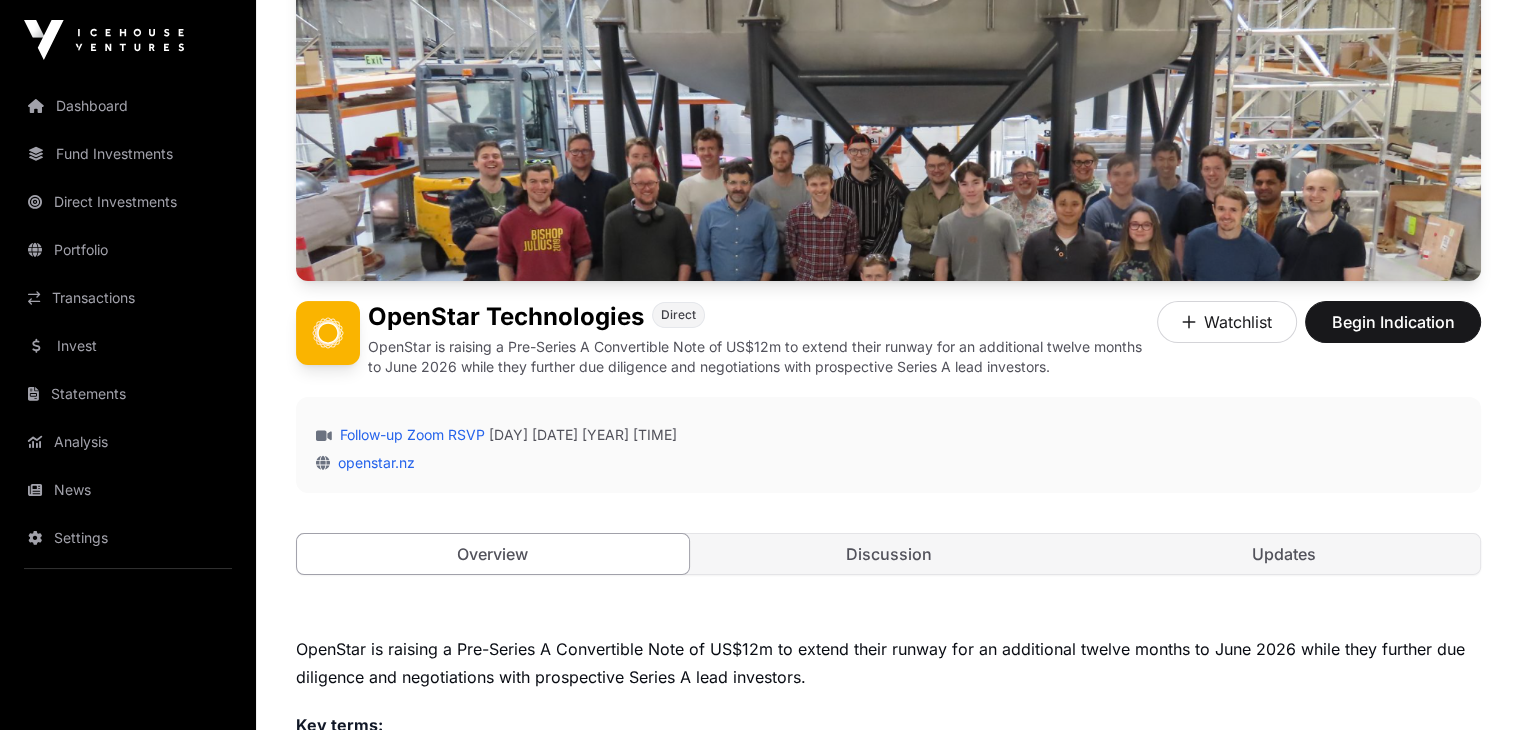 click on "OpenStar is raising a Pre-Series A Convertible Note of US$12m to extend their runway for an additional twelve months to June 2026 while they further due diligence and negotiations with prospective Series A lead investors." 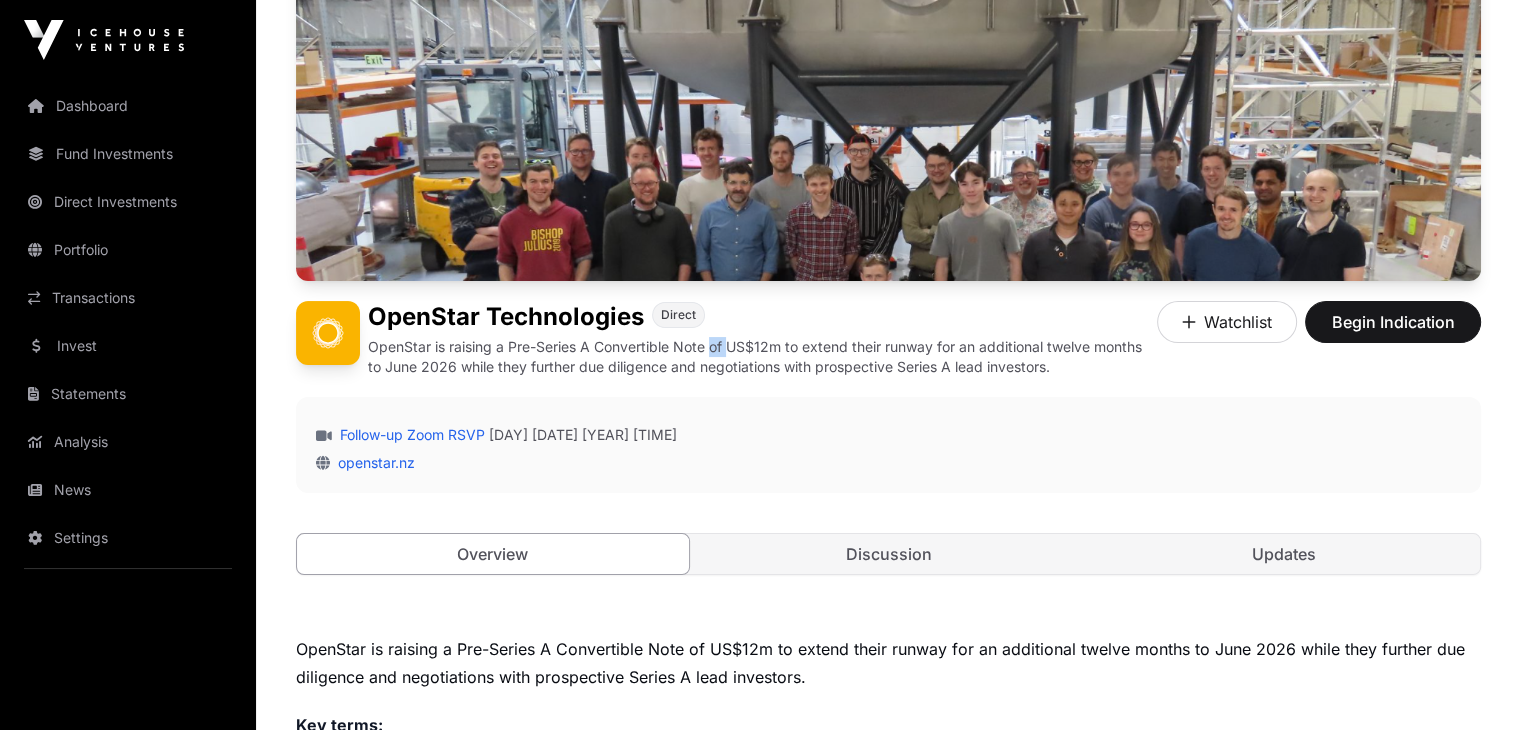 click on "OpenStar is raising a Pre-Series A Convertible Note of US$12m to extend their runway for an additional twelve months to June 2026 while they further due diligence and negotiations with prospective Series A lead investors." 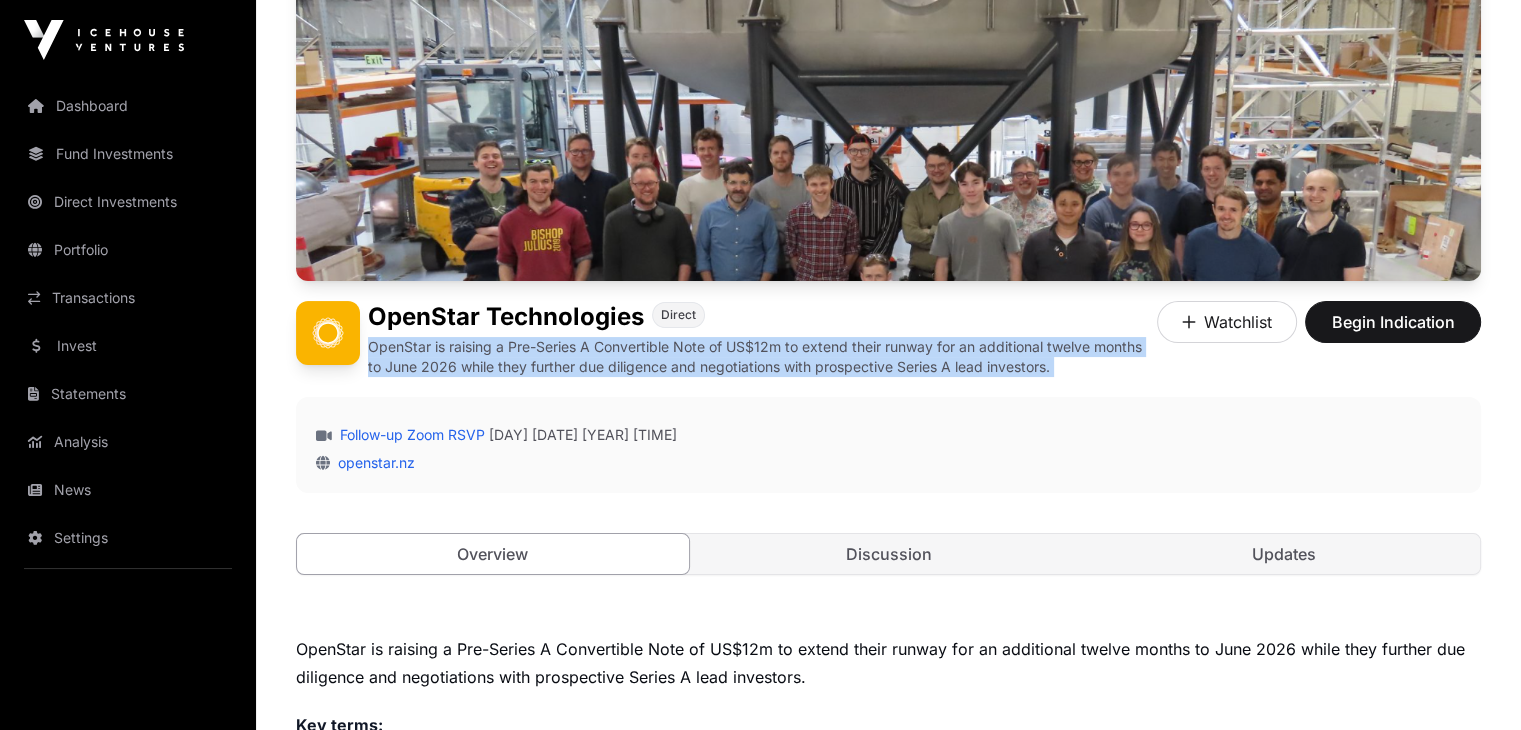 click on "OpenStar is raising a Pre-Series A Convertible Note of US$12m to extend their runway for an additional twelve months to June 2026 while they further due diligence and negotiations with prospective Series A lead investors." 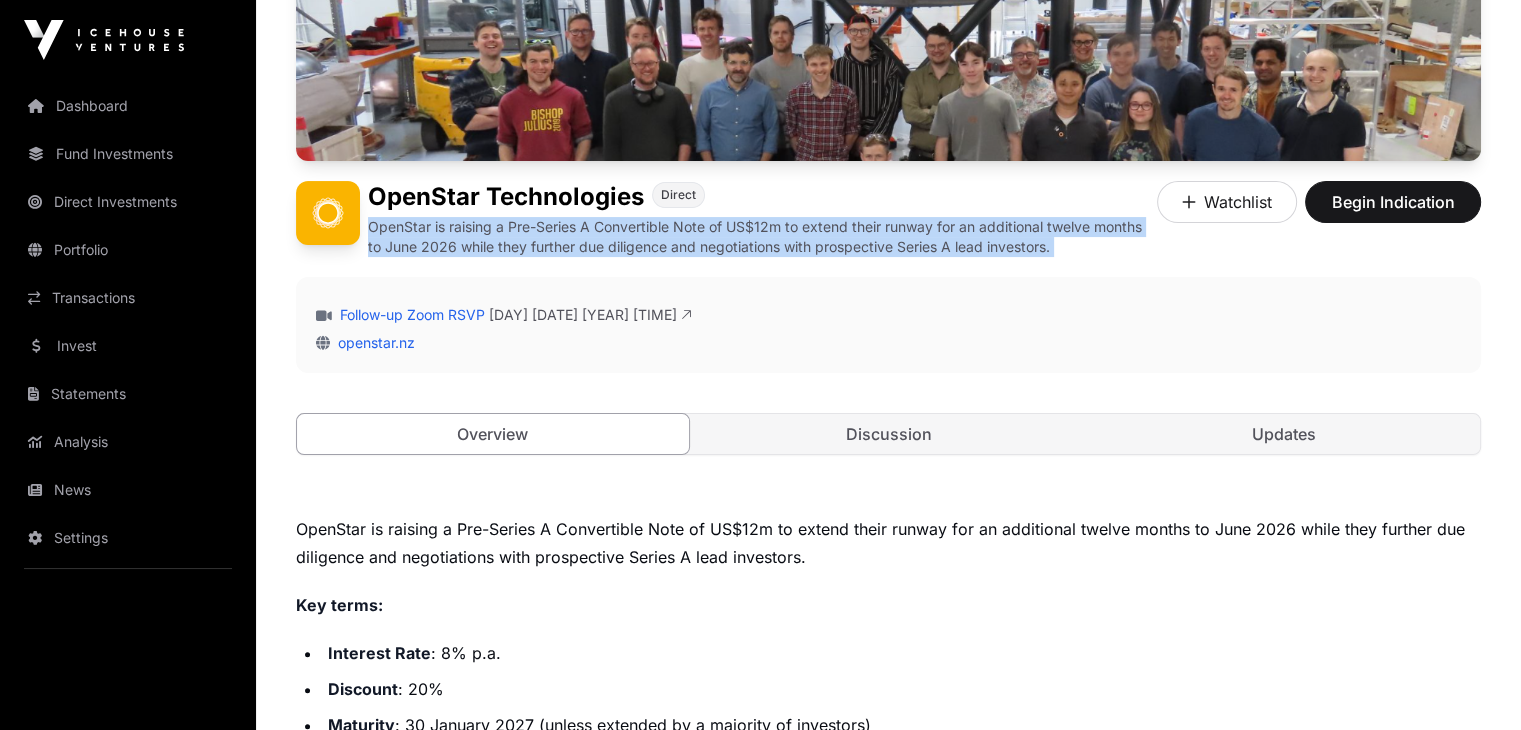 scroll, scrollTop: 600, scrollLeft: 0, axis: vertical 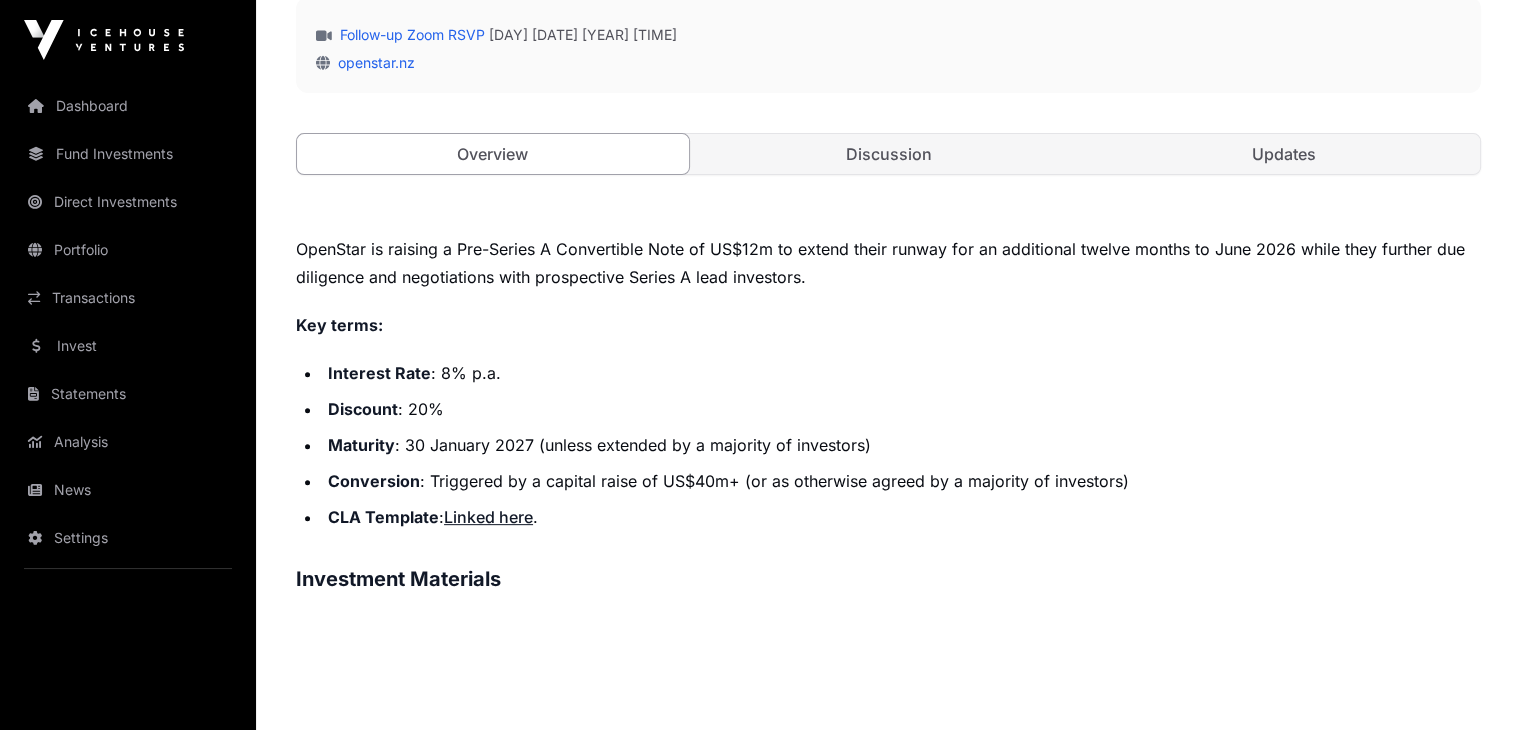 click on "OpenStar is raising a Pre-Series A Convertible Note of US$12m to extend their runway for an additional twelve months to June 2026 while they further due diligence and negotiations with prospective Series A lead investors." 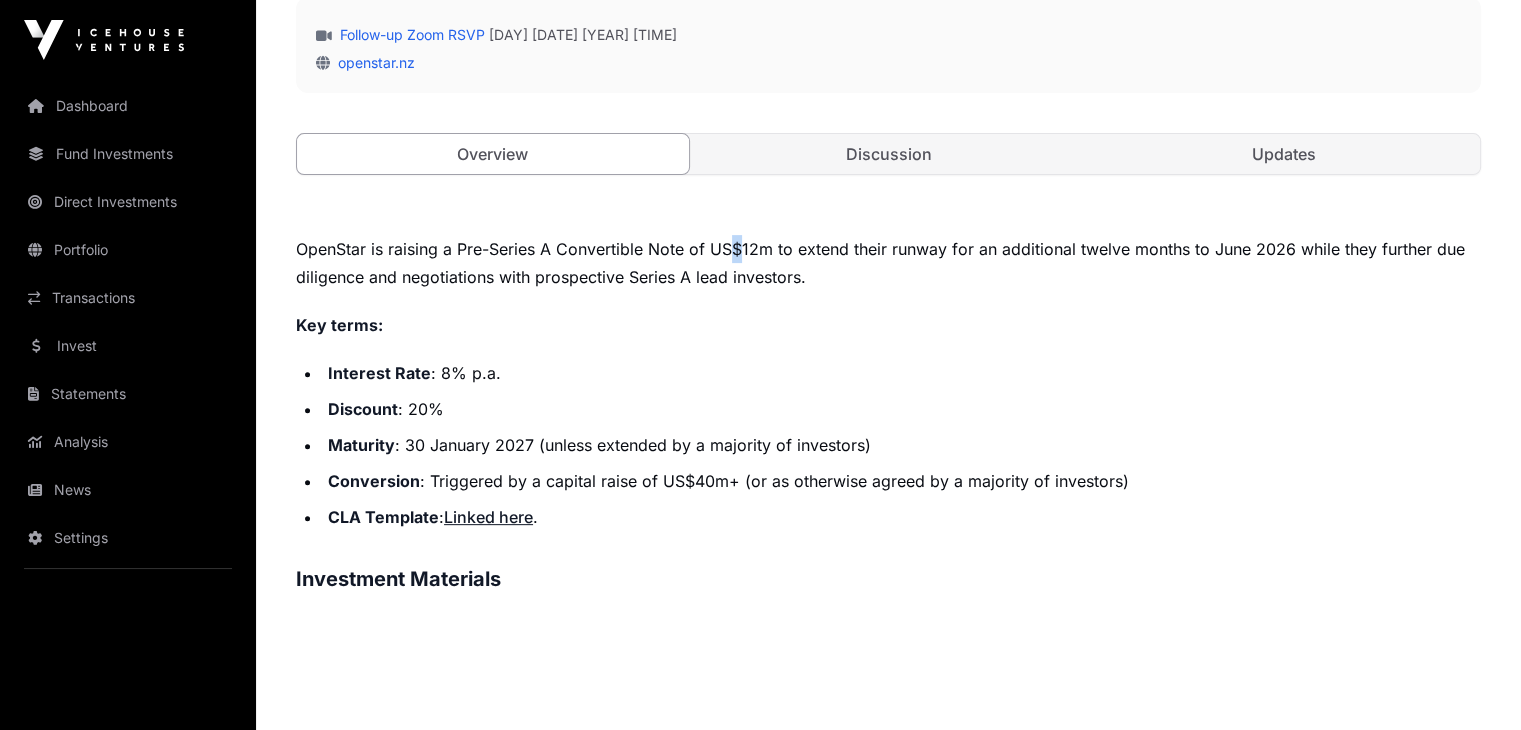 click on "OpenStar is raising a Pre-Series A Convertible Note of US$12m to extend their runway for an additional twelve months to June 2026 while they further due diligence and negotiations with prospective Series A lead investors." 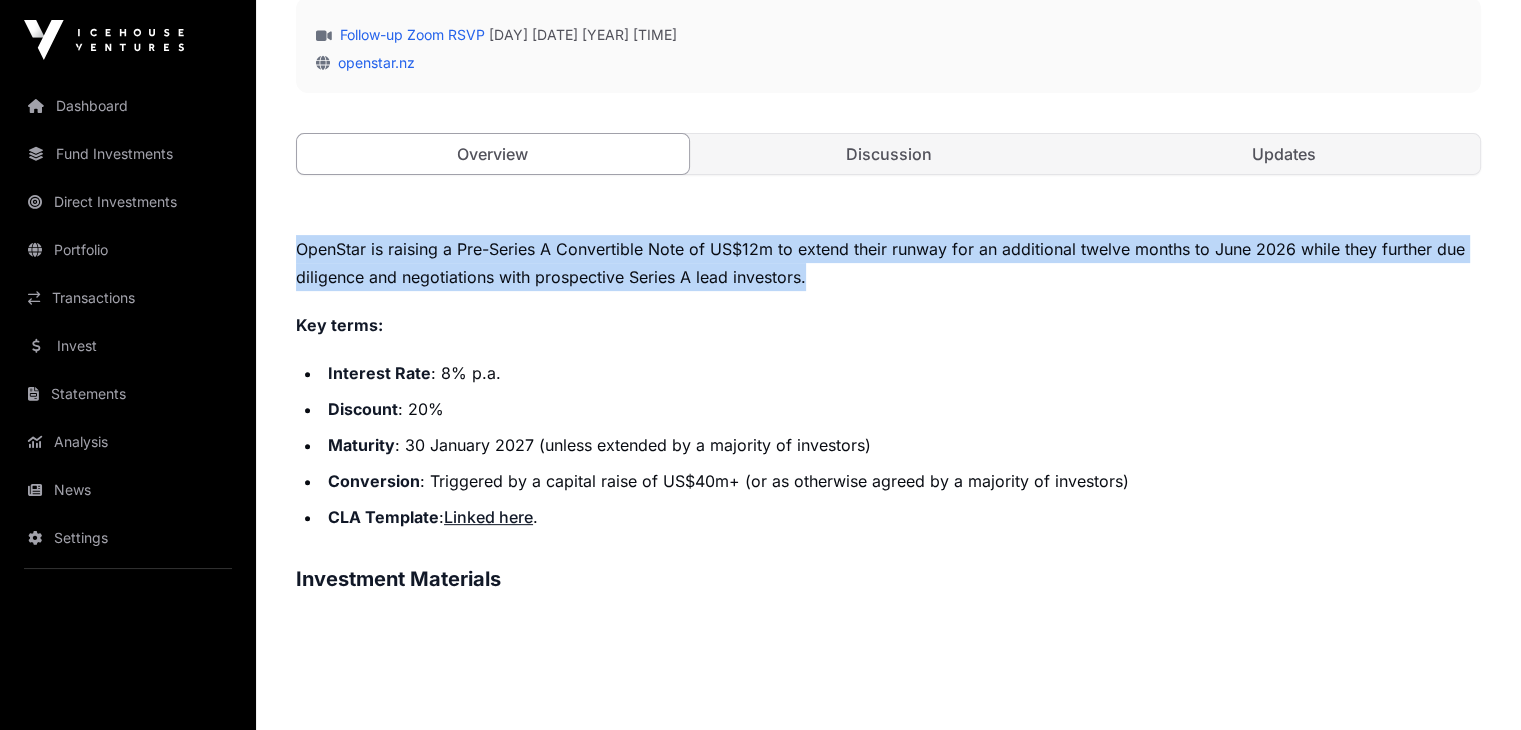 click on "OpenStar is raising a Pre-Series A Convertible Note of US$12m to extend their runway for an additional twelve months to June 2026 while they further due diligence and negotiations with prospective Series A lead investors." 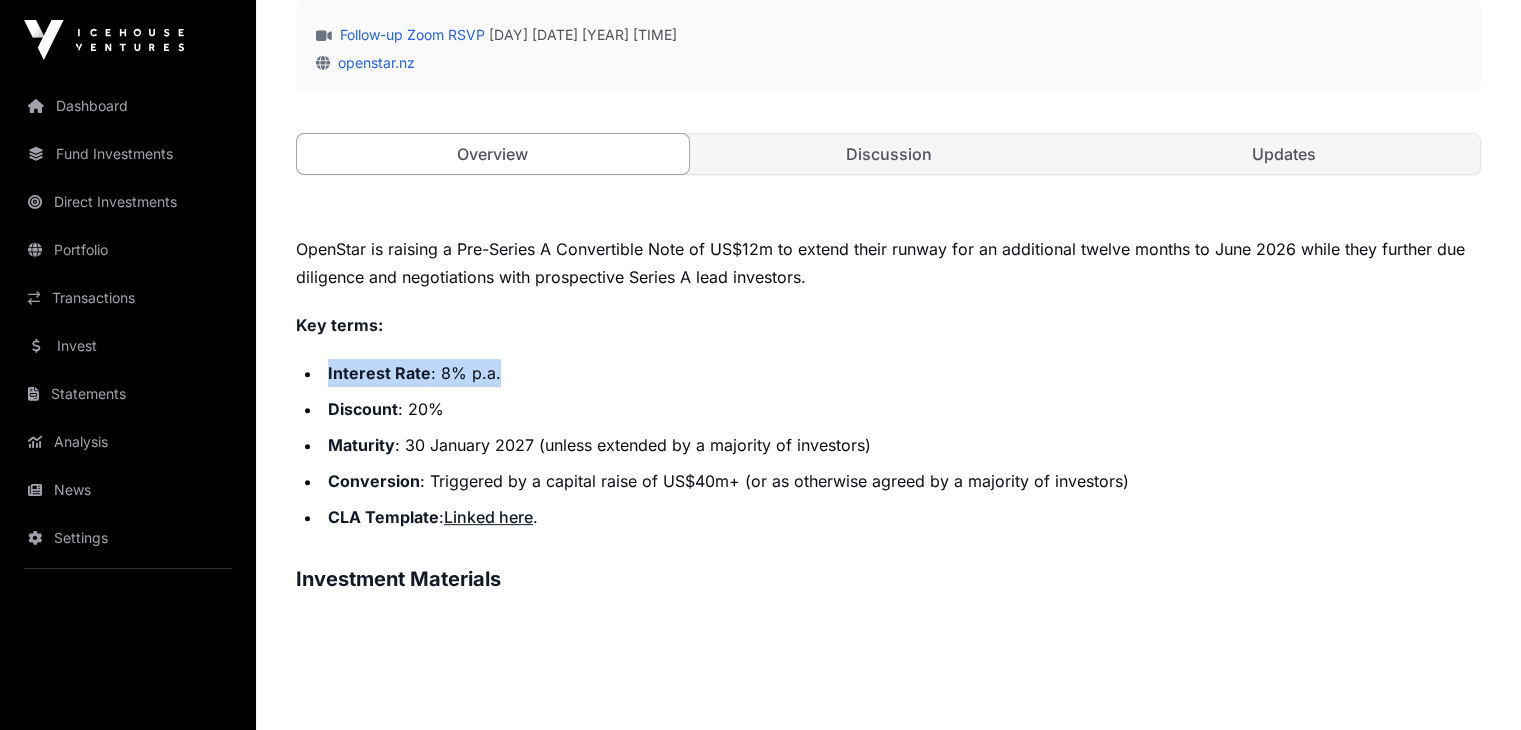 drag, startPoint x: 544, startPoint y: 419, endPoint x: 324, endPoint y: 438, distance: 220.81892 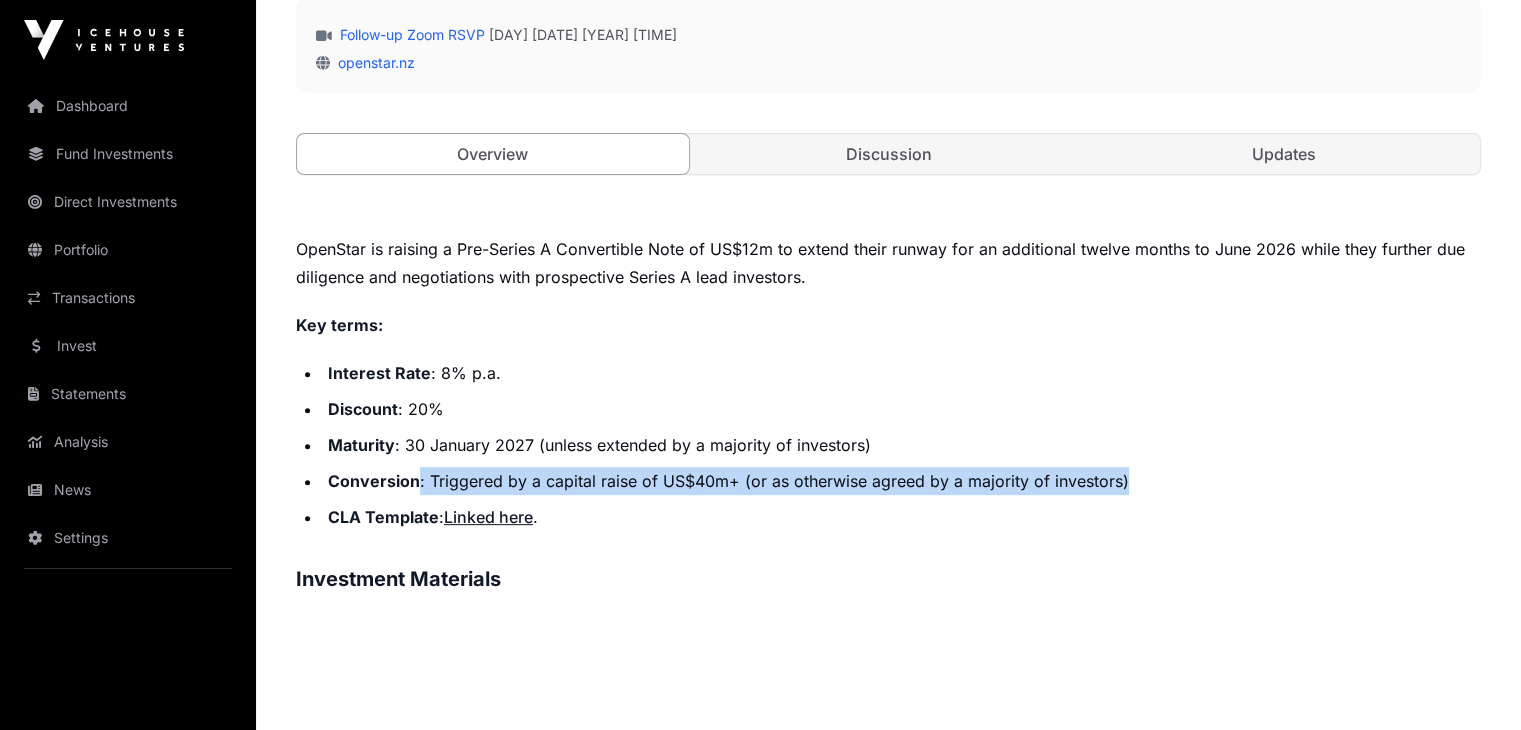 drag, startPoint x: 418, startPoint y: 533, endPoint x: 1173, endPoint y: 531, distance: 755.0026 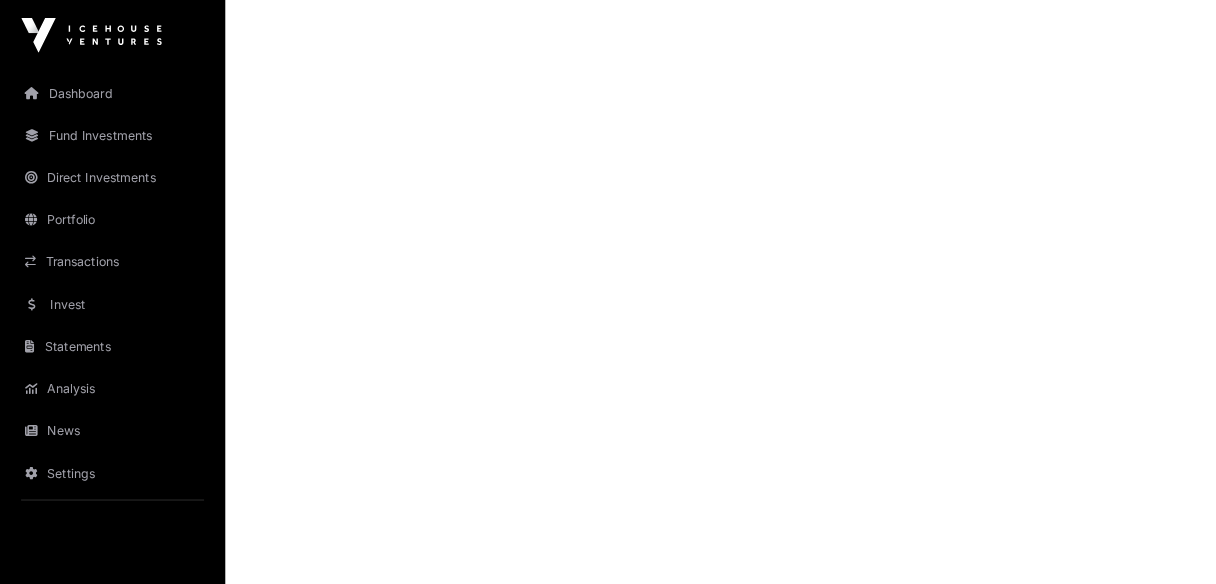 scroll, scrollTop: 1454, scrollLeft: 0, axis: vertical 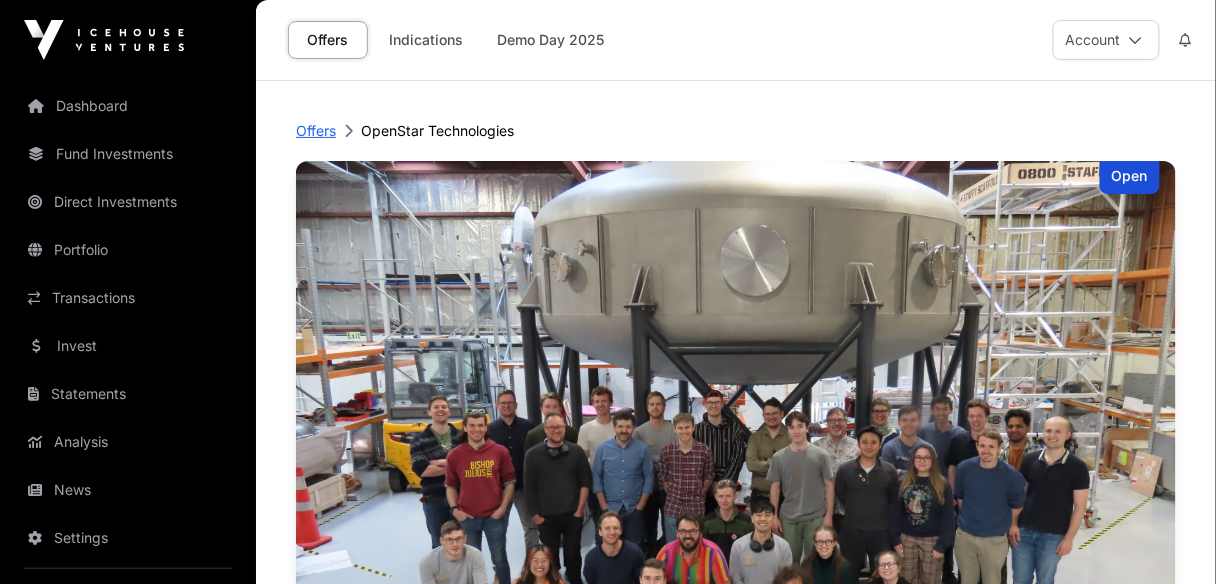 click on "Offers" 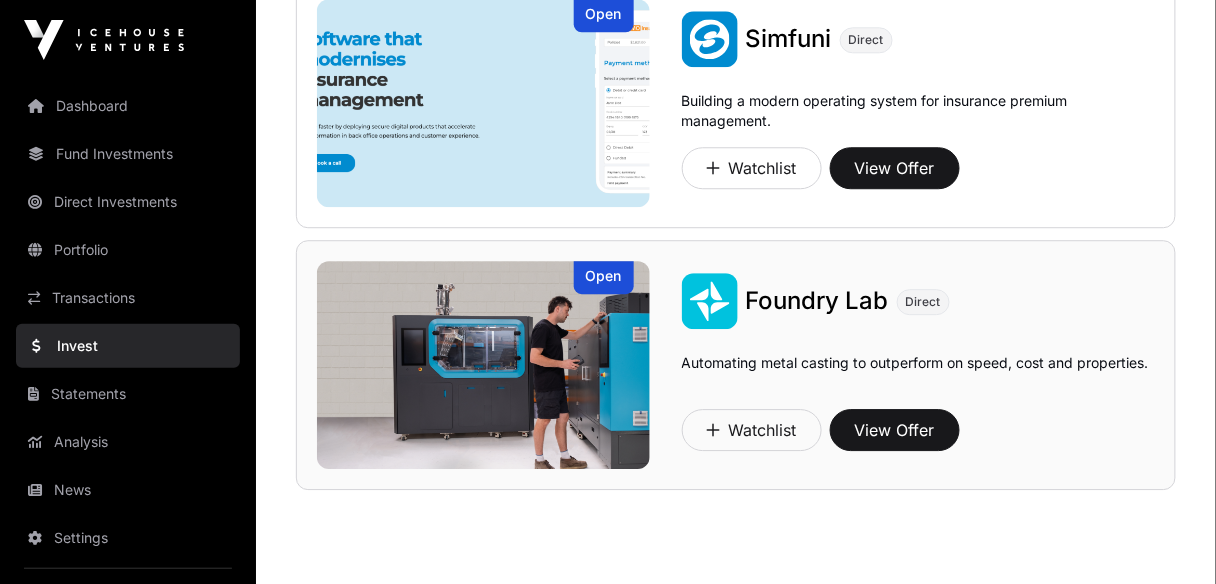 scroll, scrollTop: 3225, scrollLeft: 0, axis: vertical 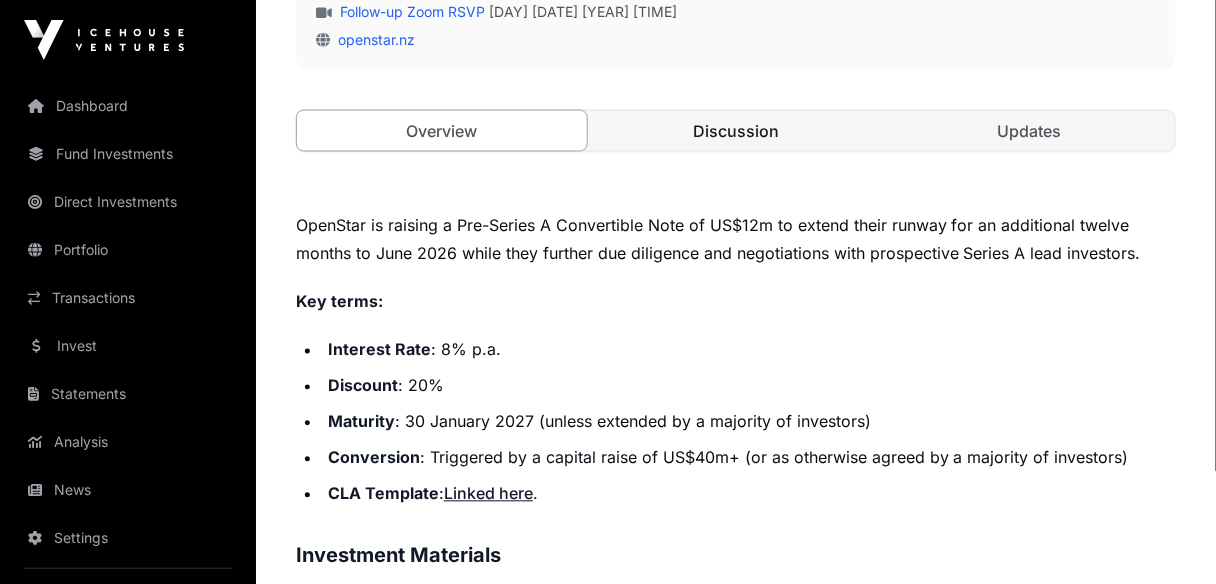 click on "Discussion" 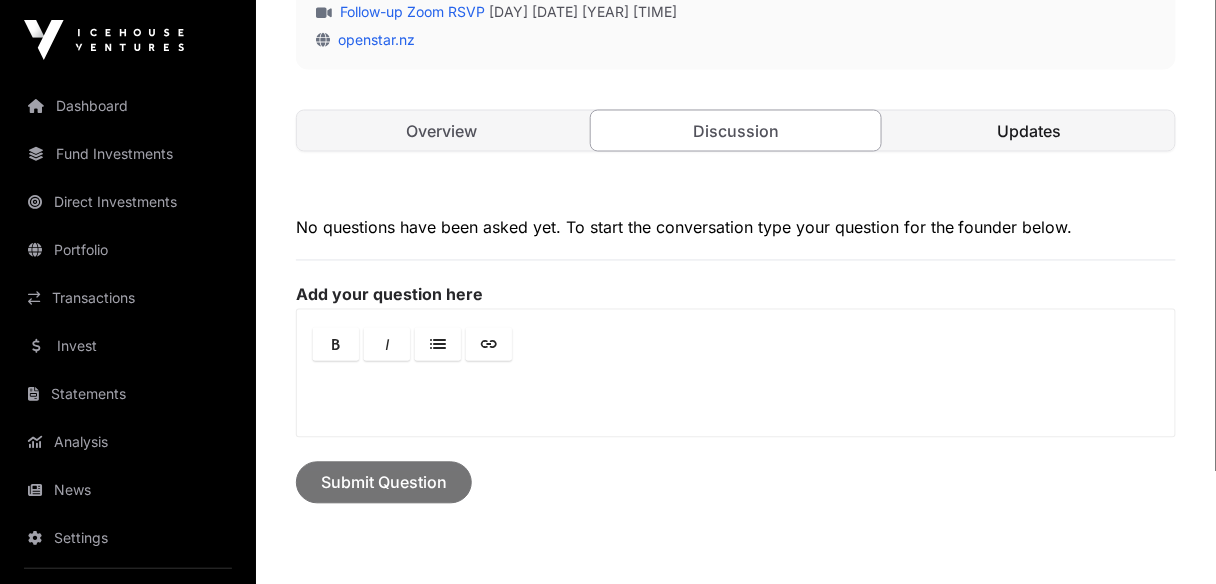 click on "Updates" 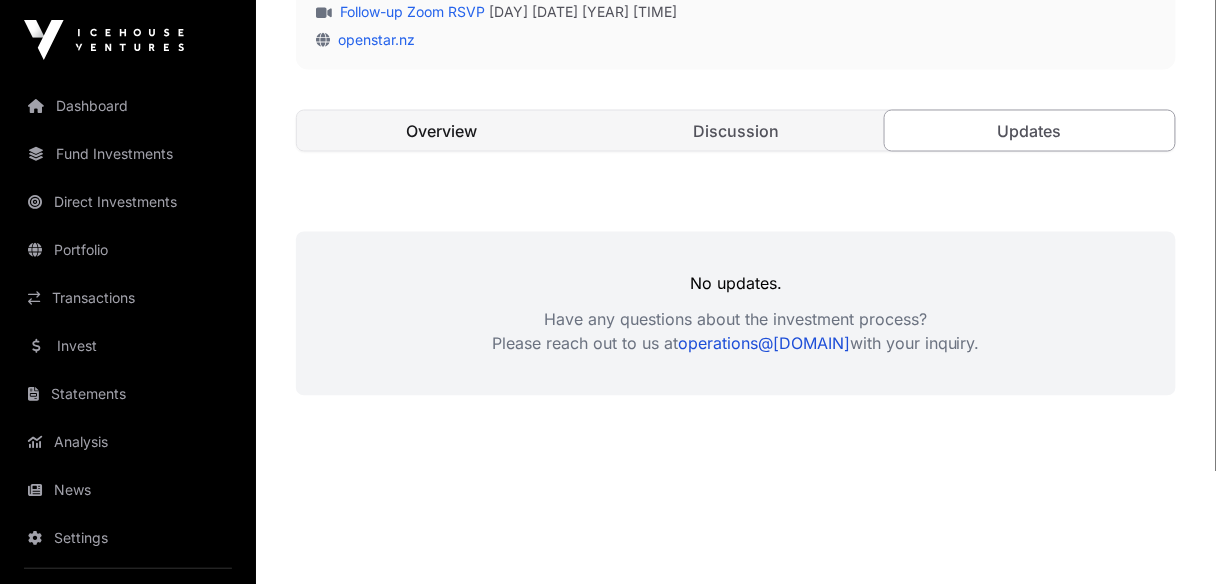 click on "Overview" 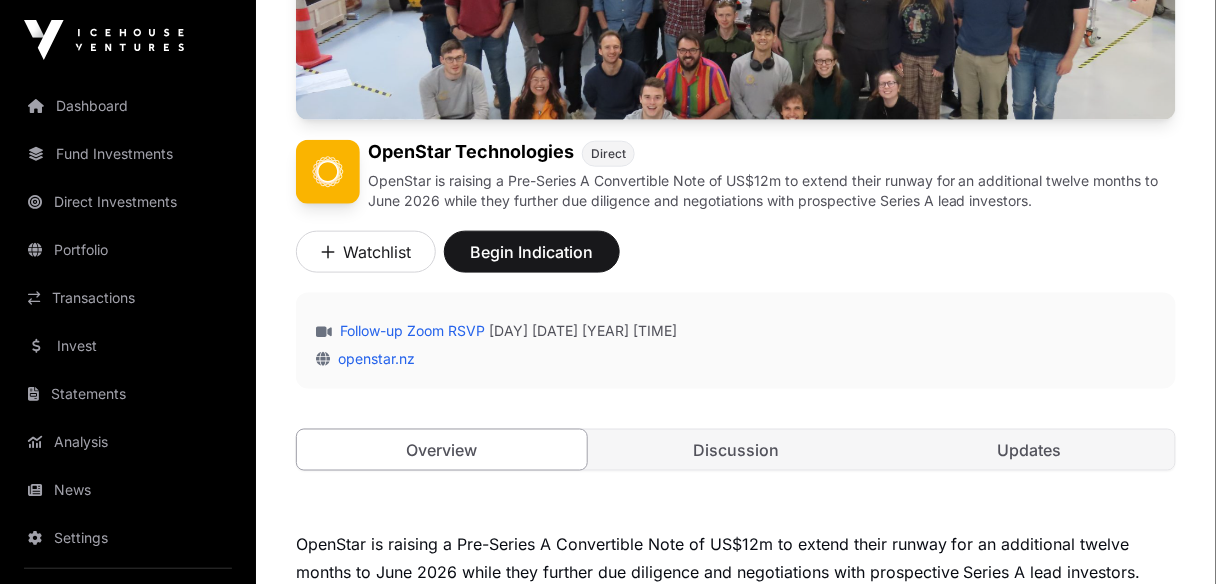 scroll, scrollTop: 480, scrollLeft: 0, axis: vertical 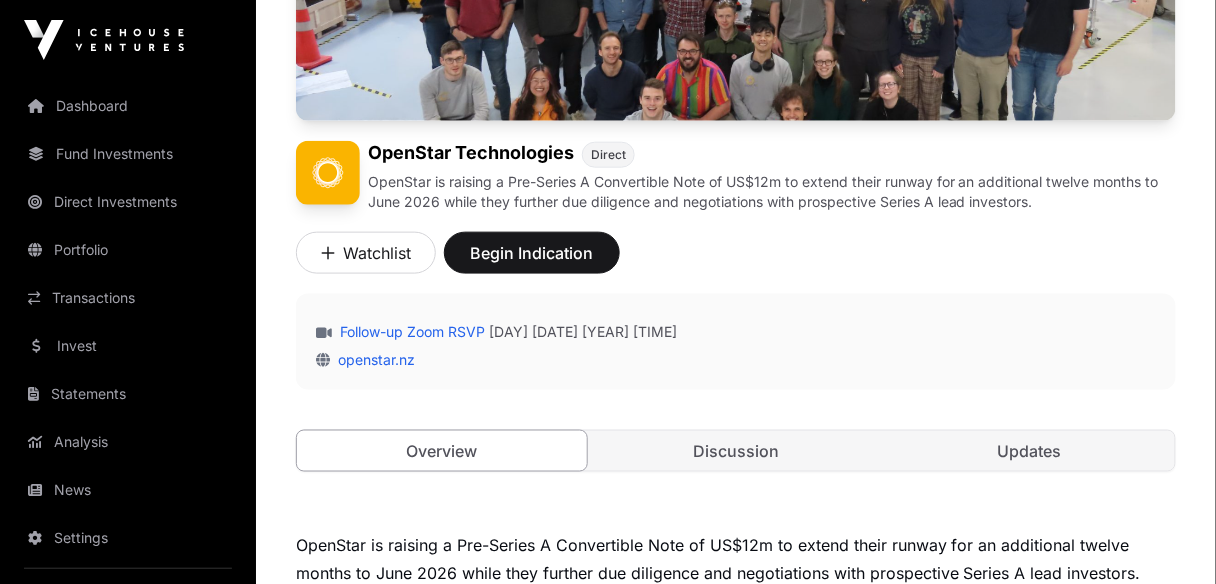 click on "OpenStar is raising a Pre-Series A Convertible Note of US$12m to extend their runway for an additional twelve months to June 2026 while they further due diligence and negotiations with prospective Series A lead investors." 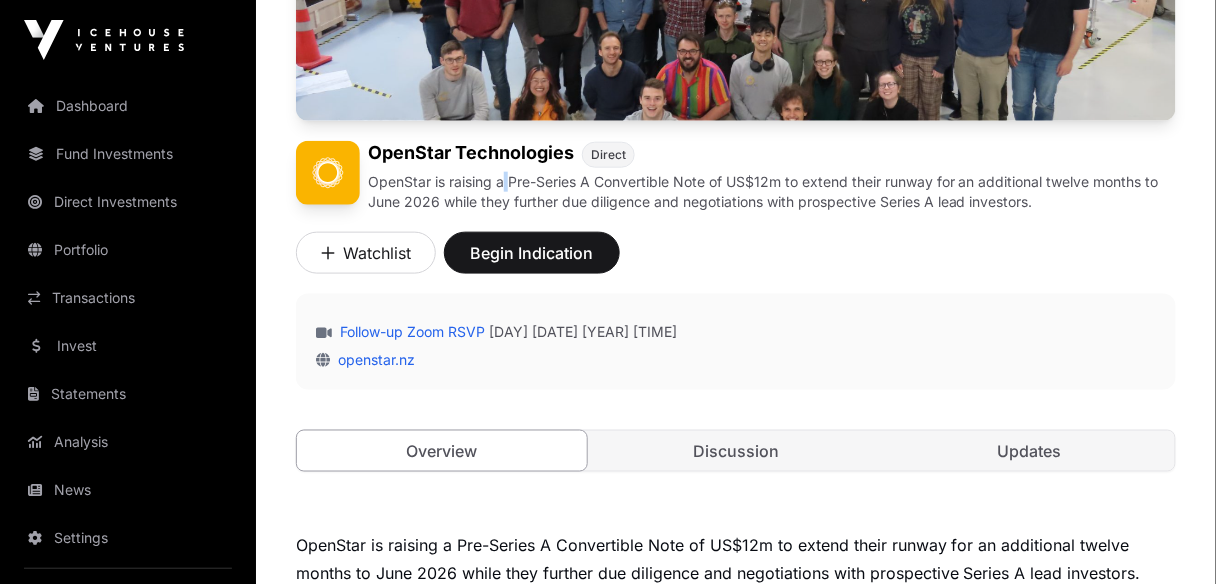 click on "OpenStar is raising a Pre-Series A Convertible Note of US$12m to extend their runway for an additional twelve months to June 2026 while they further due diligence and negotiations with prospective Series A lead investors." 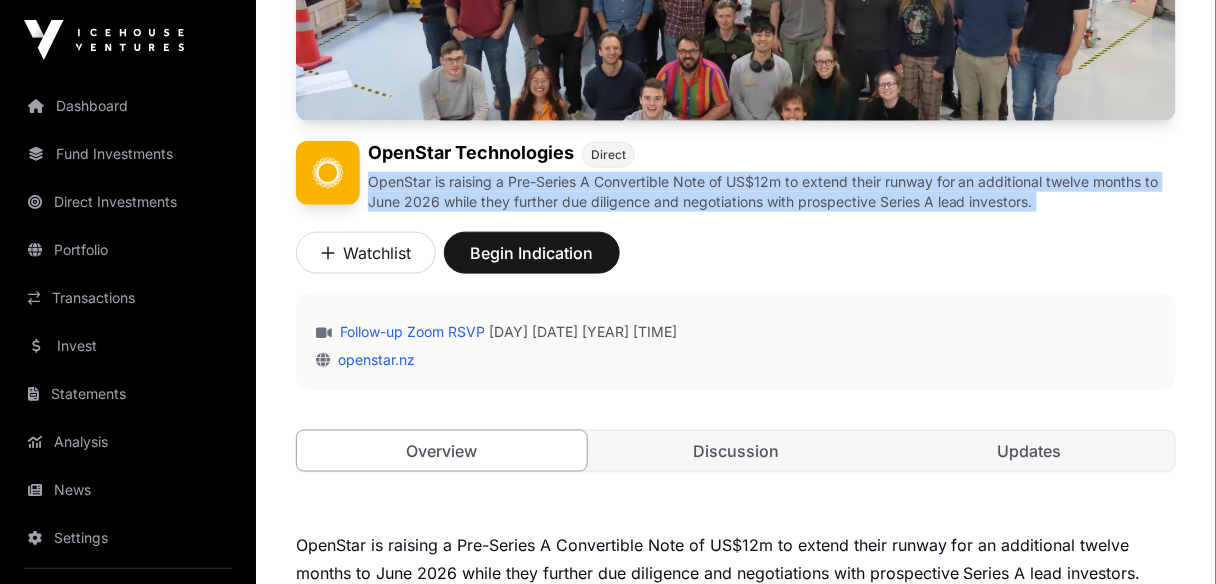 click on "OpenStar is raising a Pre-Series A Convertible Note of US$12m to extend their runway for an additional twelve months to June 2026 while they further due diligence and negotiations with prospective Series A lead investors." 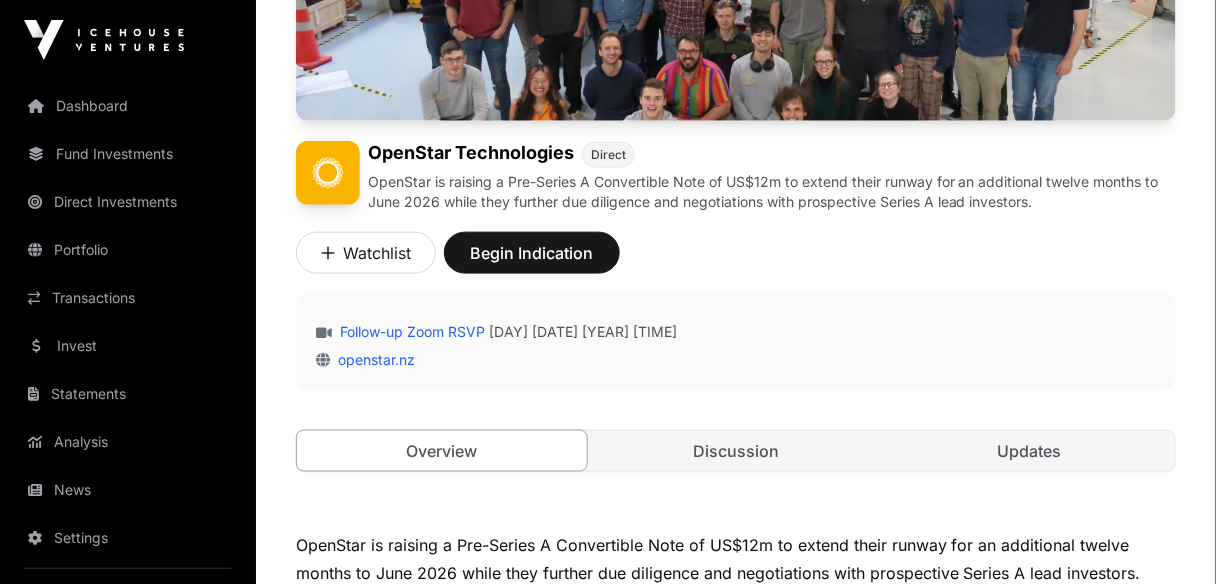 scroll, scrollTop: 1120, scrollLeft: 0, axis: vertical 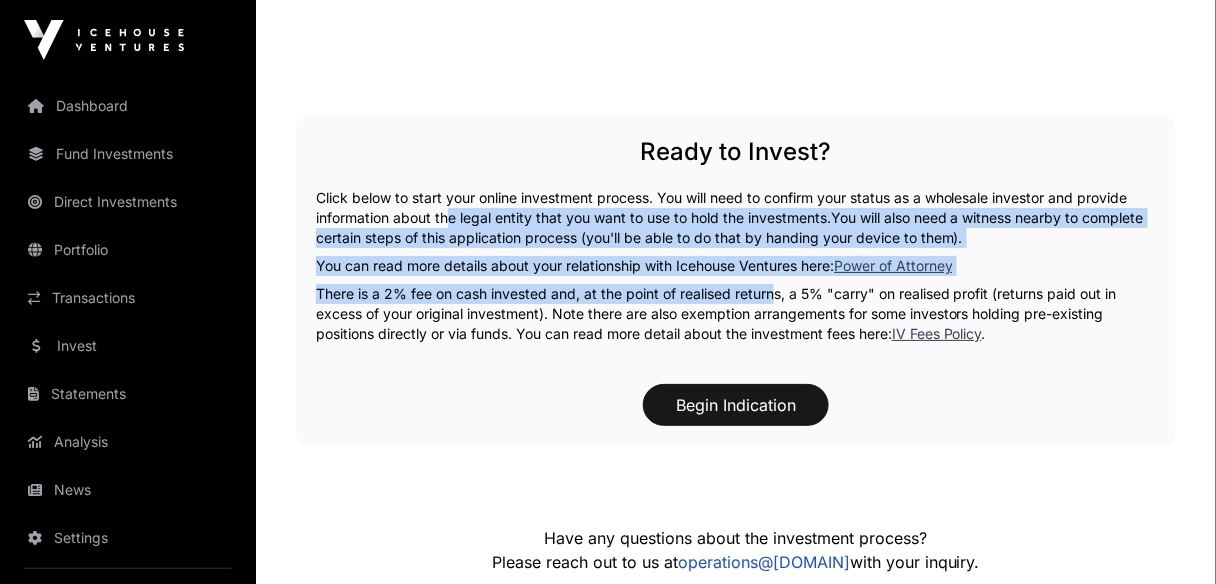 drag, startPoint x: 443, startPoint y: 204, endPoint x: 803, endPoint y: 295, distance: 371.3233 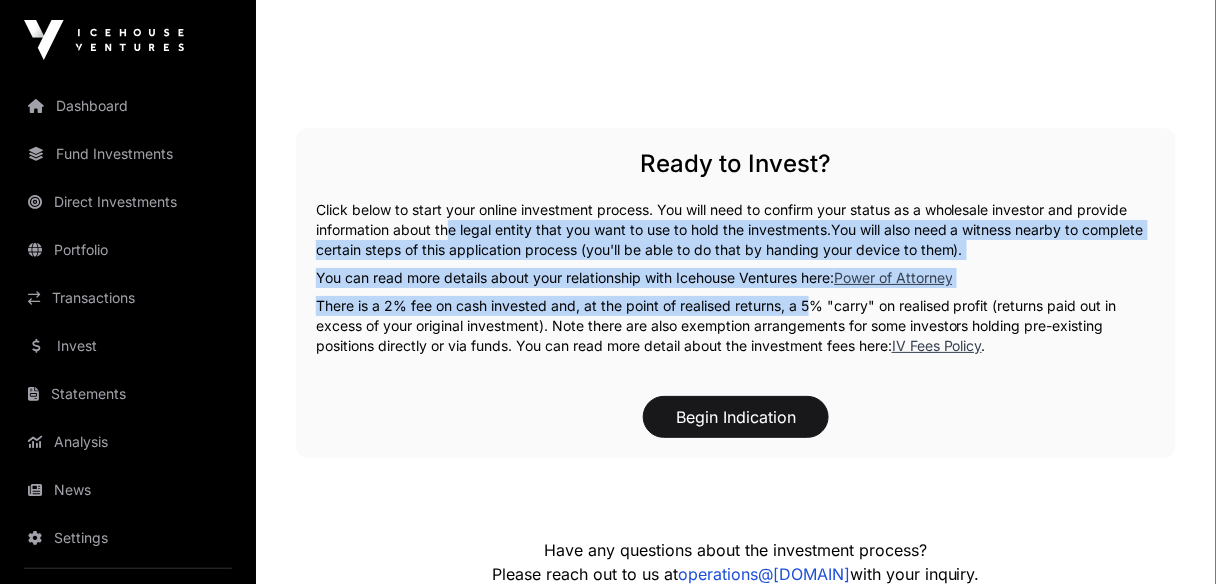 scroll, scrollTop: 3596, scrollLeft: 0, axis: vertical 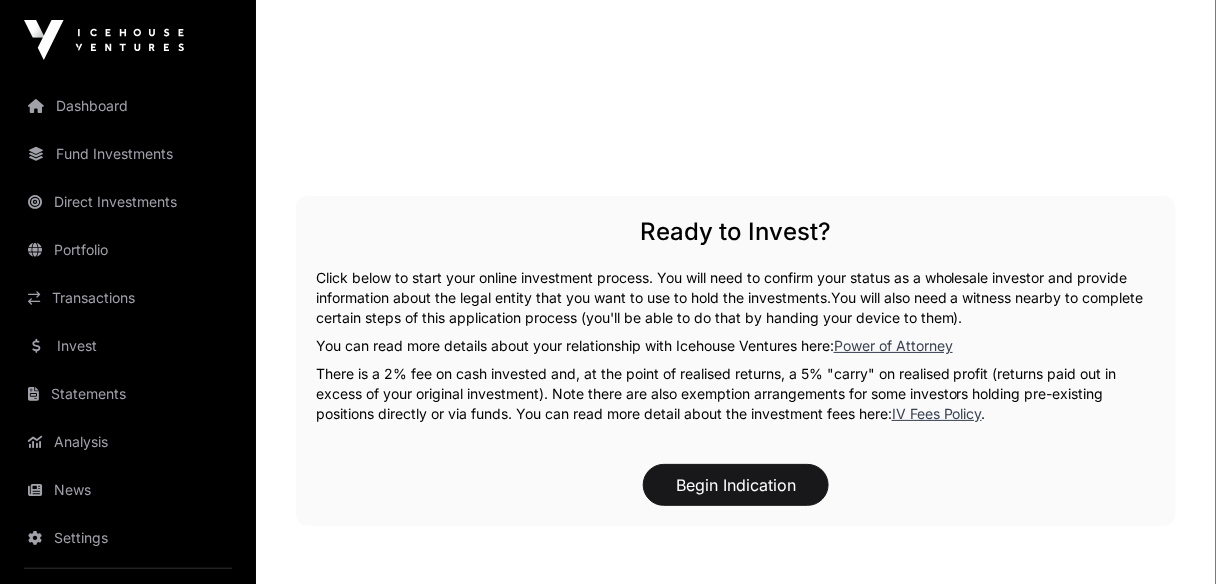 click on "Click below to start your online investment process. You will need to confirm your status as a wholesale investor and provide information about the legal entity that you want to use to hold the investments.  You will also need a witness nearby to complete certain steps of this application process (you'll be able to do that by handing your device to them)." 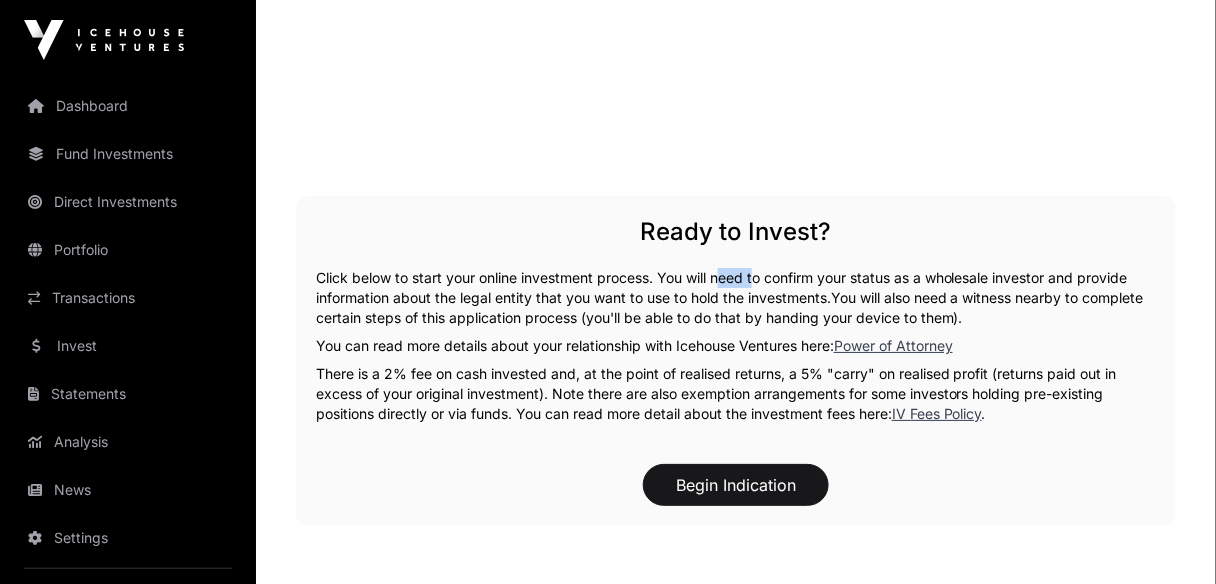 click on "Click below to start your online investment process. You will need to confirm your status as a wholesale investor and provide information about the legal entity that you want to use to hold the investments.  You will also need a witness nearby to complete certain steps of this application process (you'll be able to do that by handing your device to them)." 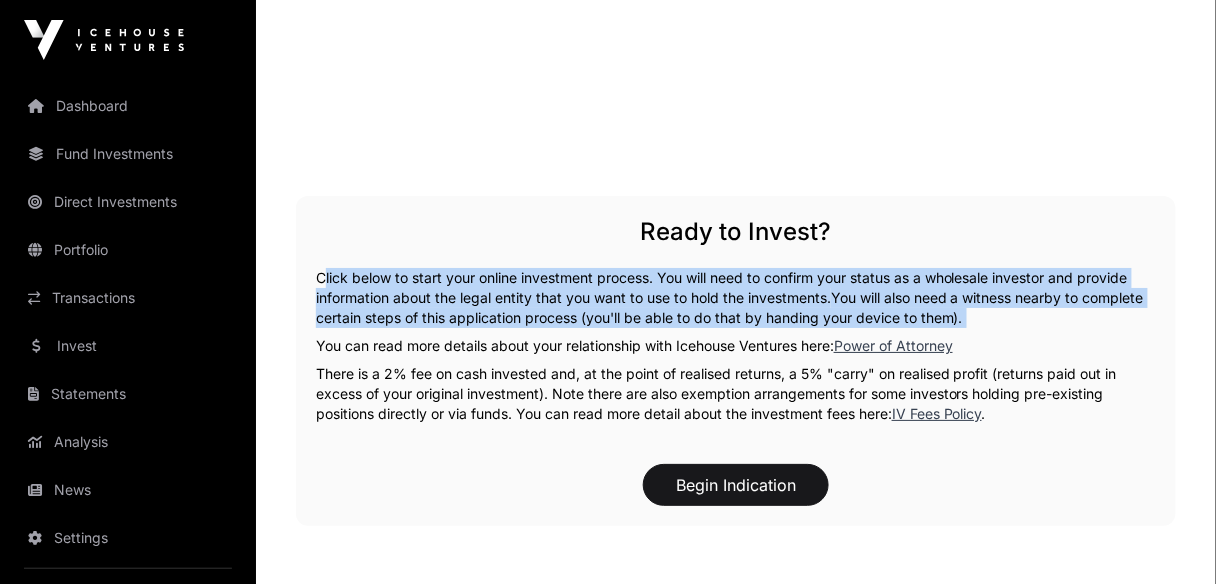 click on "Click below to start your online investment process. You will need to confirm your status as a wholesale investor and provide information about the legal entity that you want to use to hold the investments.  You will also need a witness nearby to complete certain steps of this application process (you'll be able to do that by handing your device to them)." 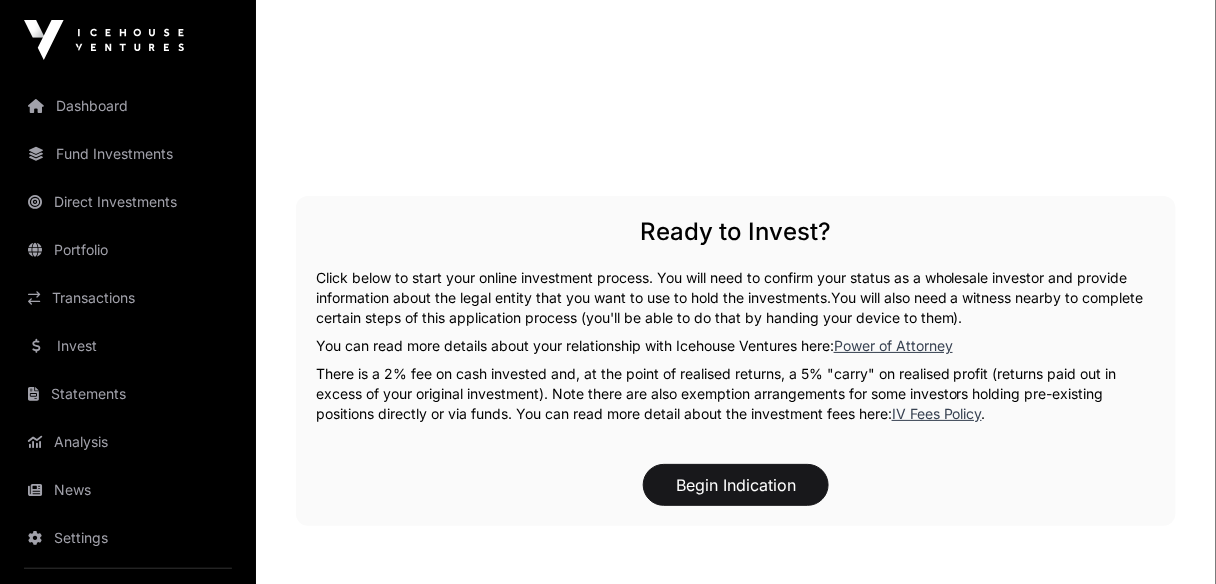 click on "You can read more details about your relationship with Icehouse Ventures here:   Power of Attorney" 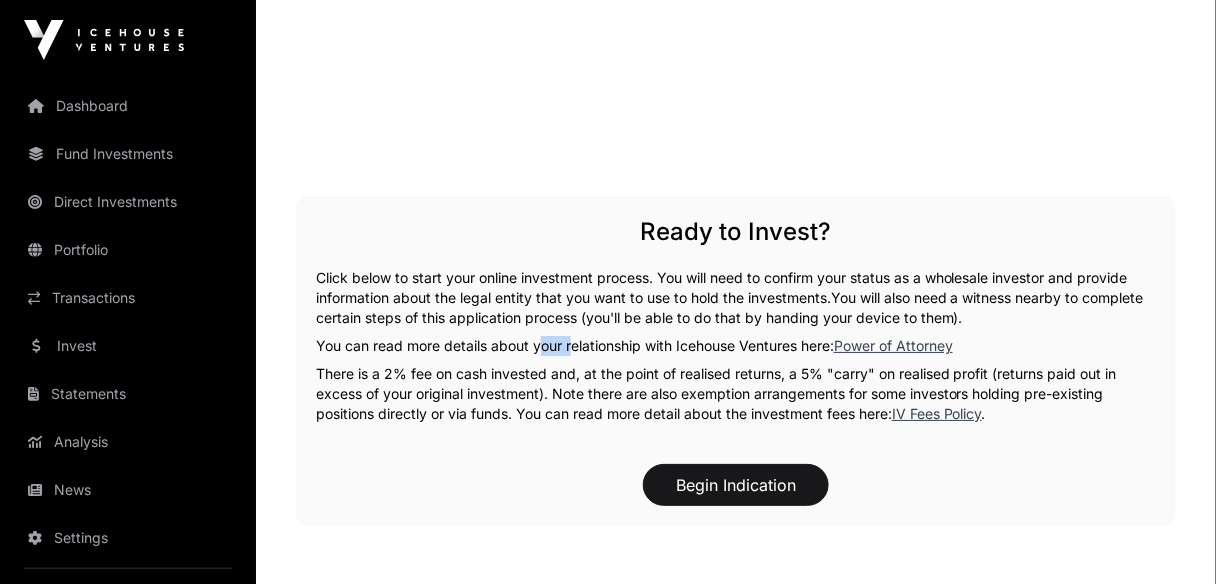 click on "You can read more details about your relationship with Icehouse Ventures here:   Power of Attorney" 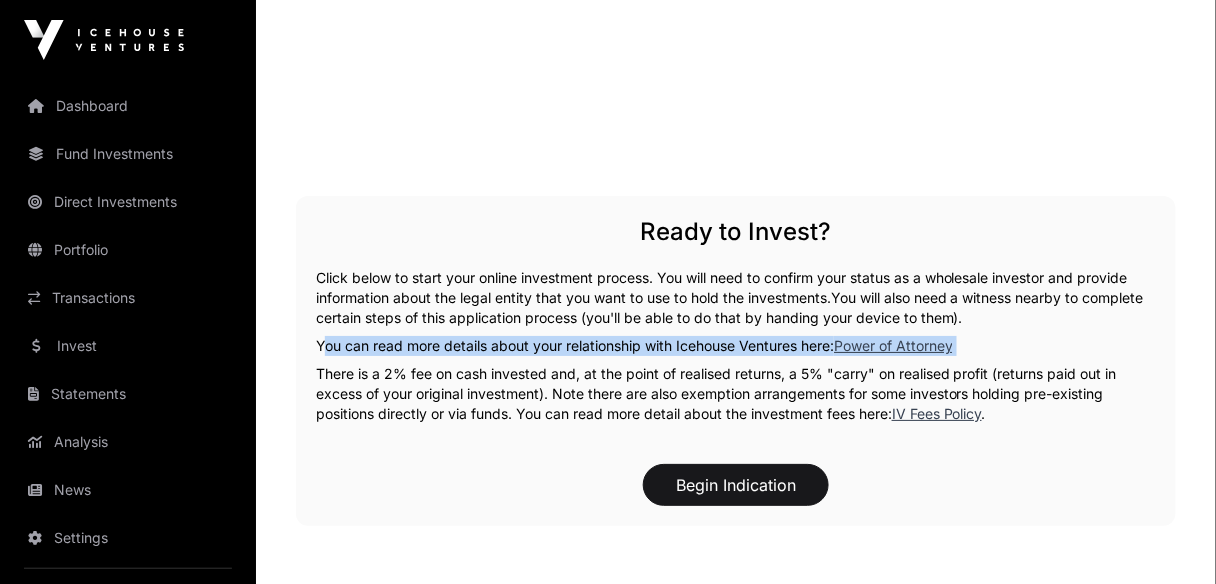 click on "You can read more details about your relationship with Icehouse Ventures here:   Power of Attorney" 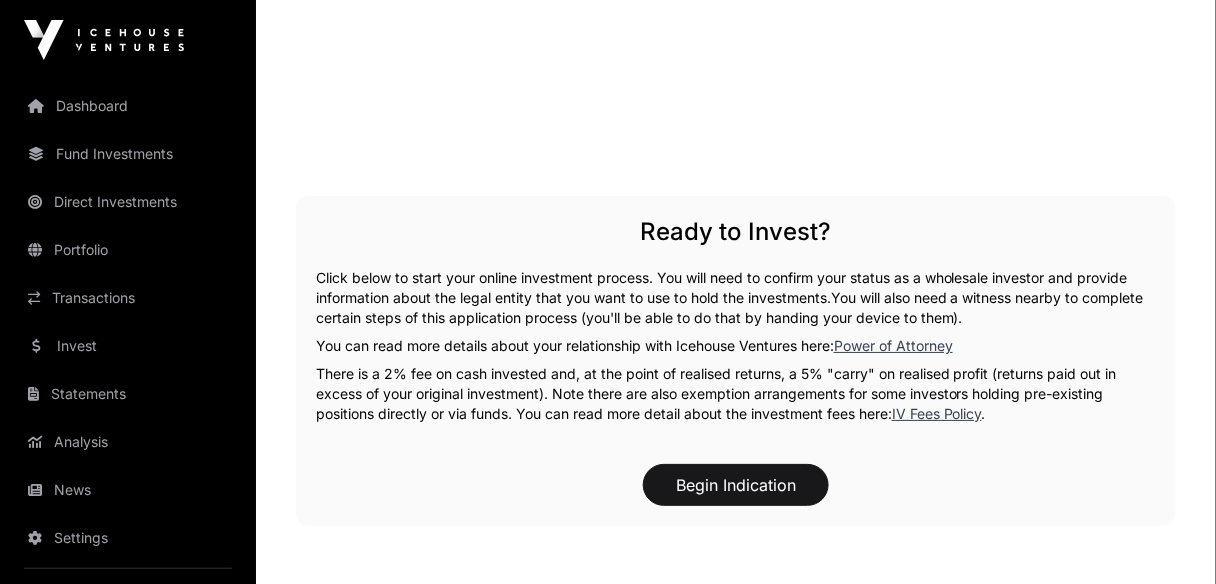 click on "There is a 2% fee on cash invested and, at the point of realised returns, a 5% "carry" on realised profit (returns paid out in excess of your original investment). Note there are also exemption arrangements for some investors holding pre-existing positions directly or via funds. You can read more detail about the investment fees here:  IV Fees Policy ." 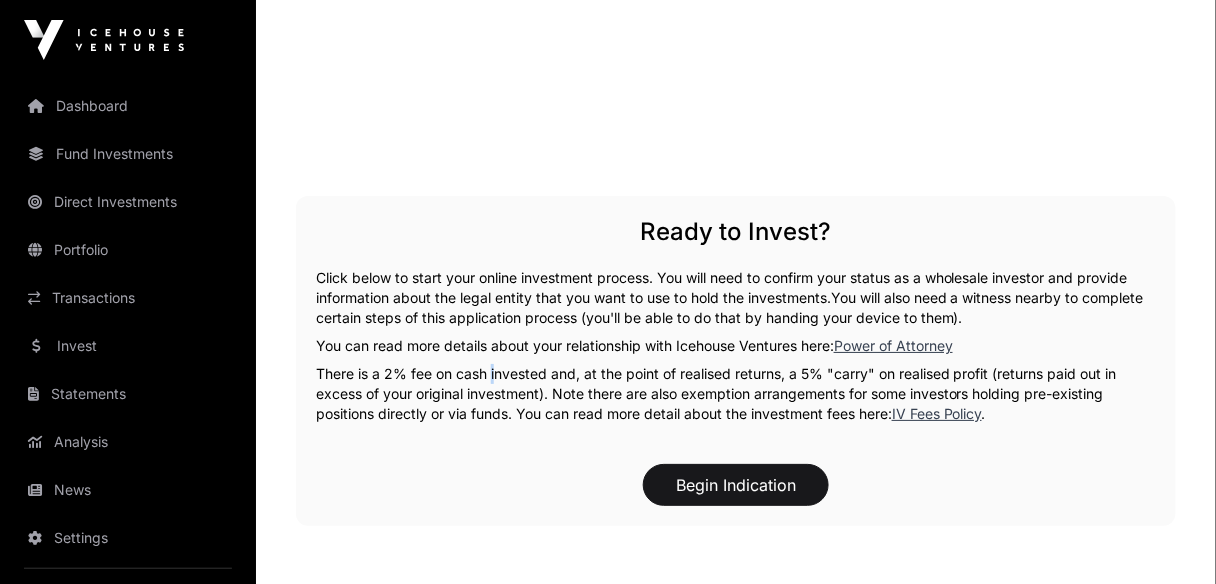 click on "There is a 2% fee on cash invested and, at the point of realised returns, a 5% "carry" on realised profit (returns paid out in excess of your original investment). Note there are also exemption arrangements for some investors holding pre-existing positions directly or via funds. You can read more detail about the investment fees here:  IV Fees Policy ." 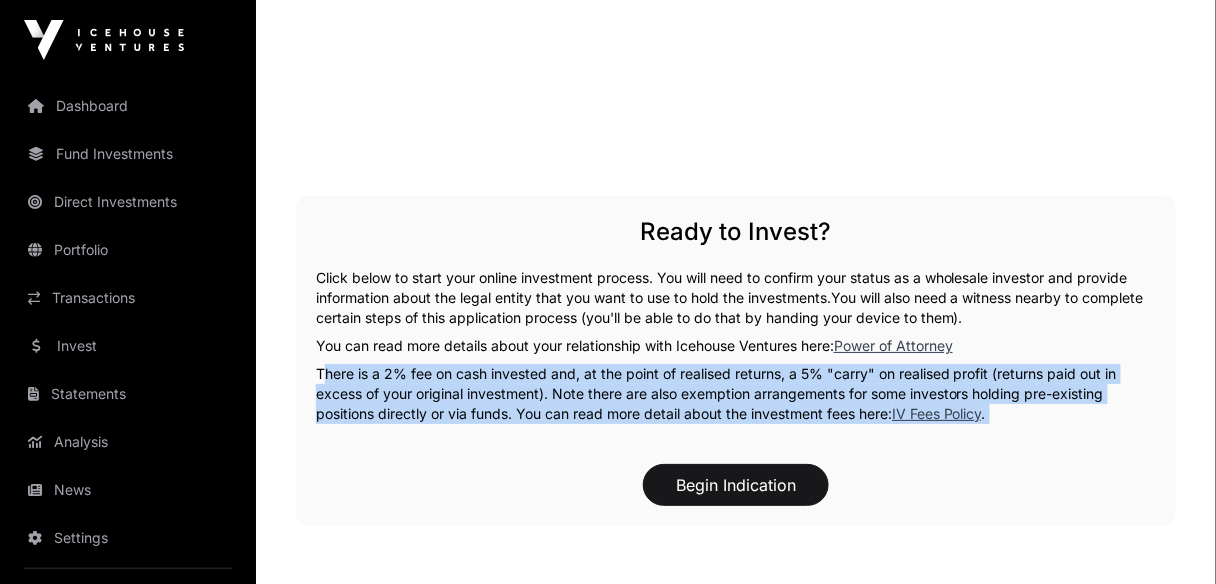 click on "There is a 2% fee on cash invested and, at the point of realised returns, a 5% "carry" on realised profit (returns paid out in excess of your original investment). Note there are also exemption arrangements for some investors holding pre-existing positions directly or via funds. You can read more detail about the investment fees here:  IV Fees Policy ." 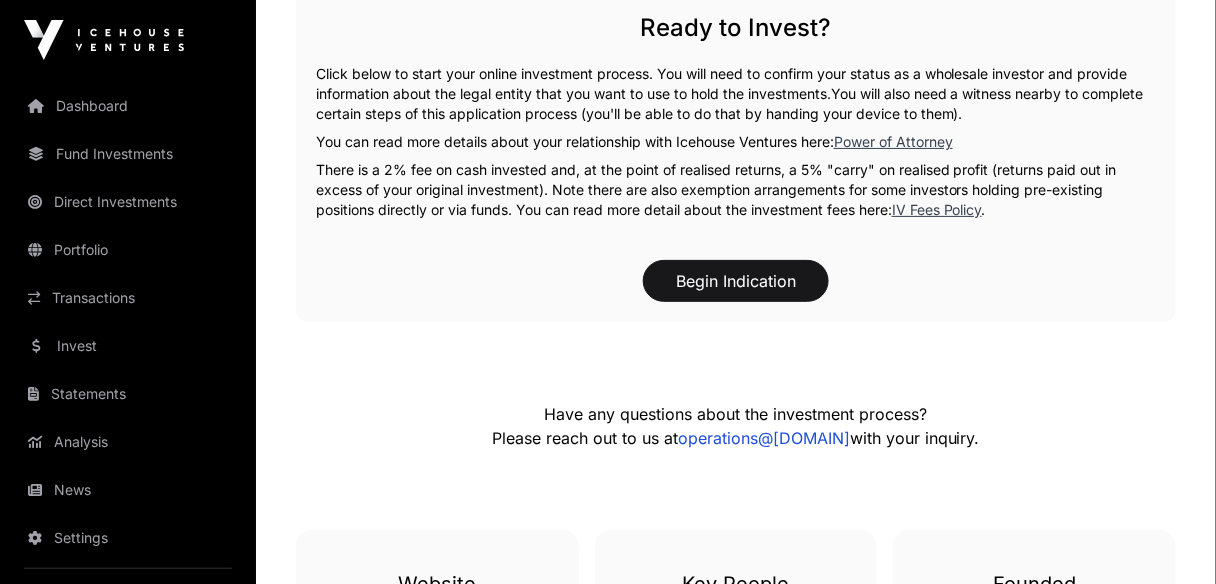 scroll, scrollTop: 3646, scrollLeft: 0, axis: vertical 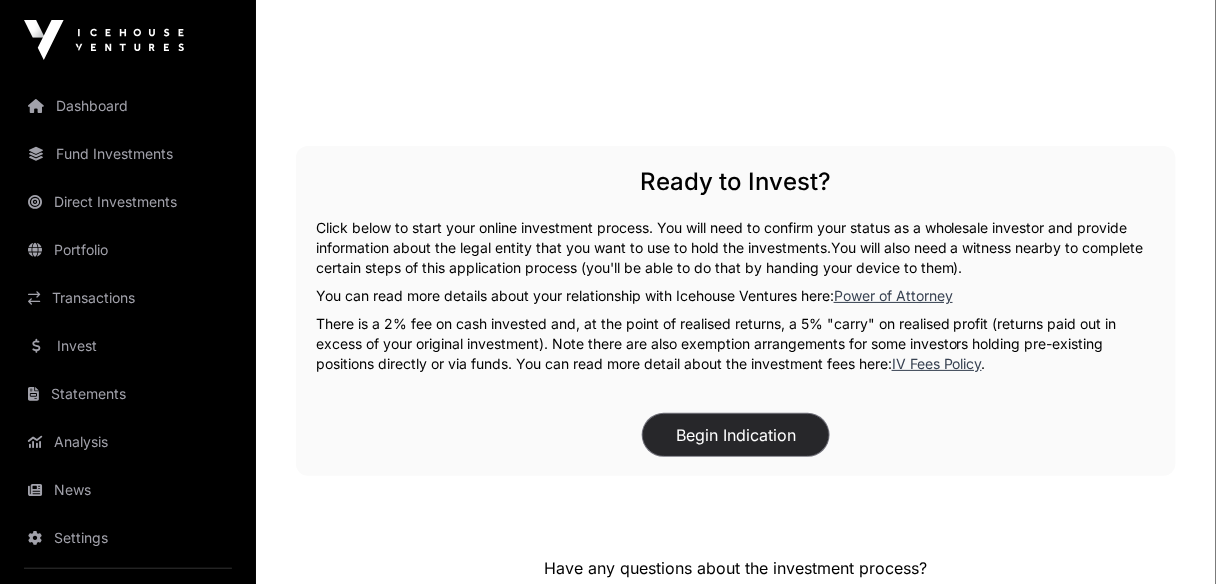 click on "Begin Indication" 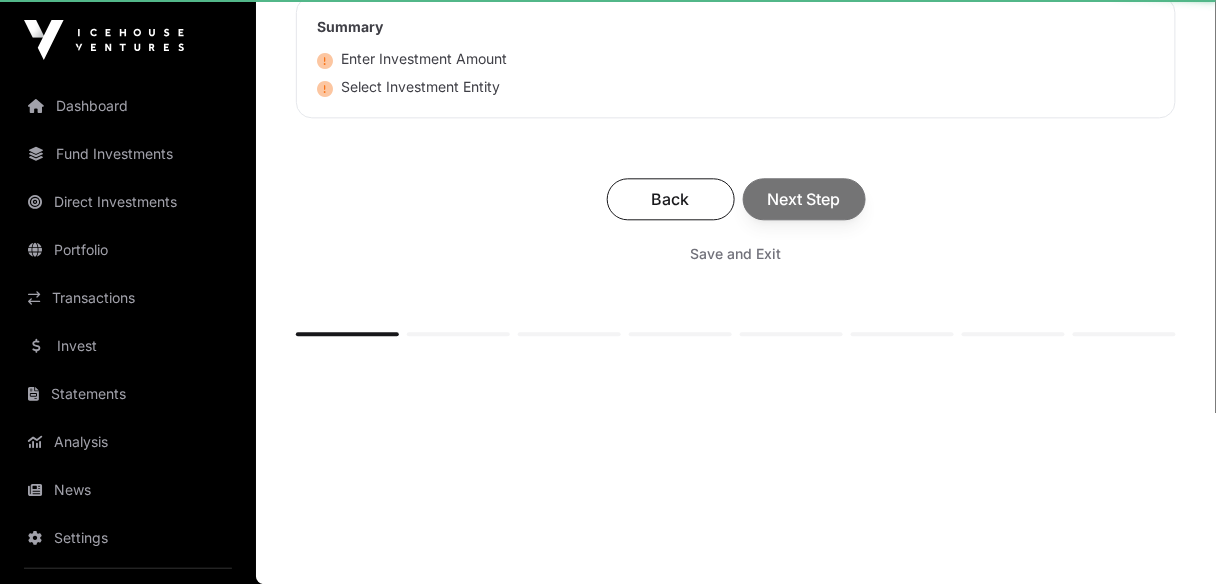 scroll, scrollTop: 0, scrollLeft: 0, axis: both 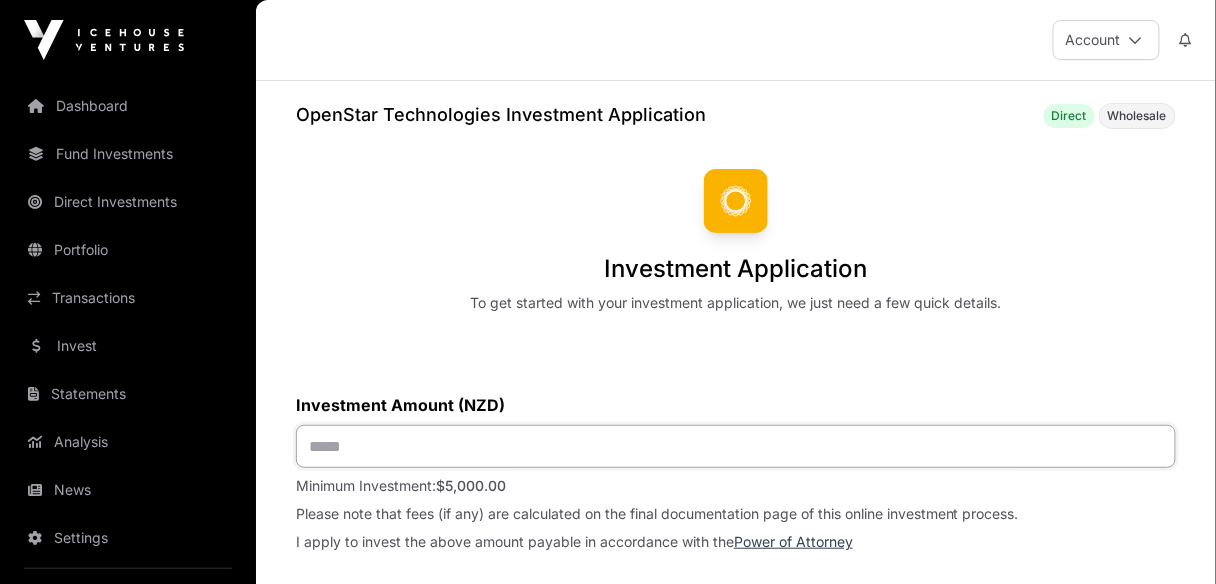 click 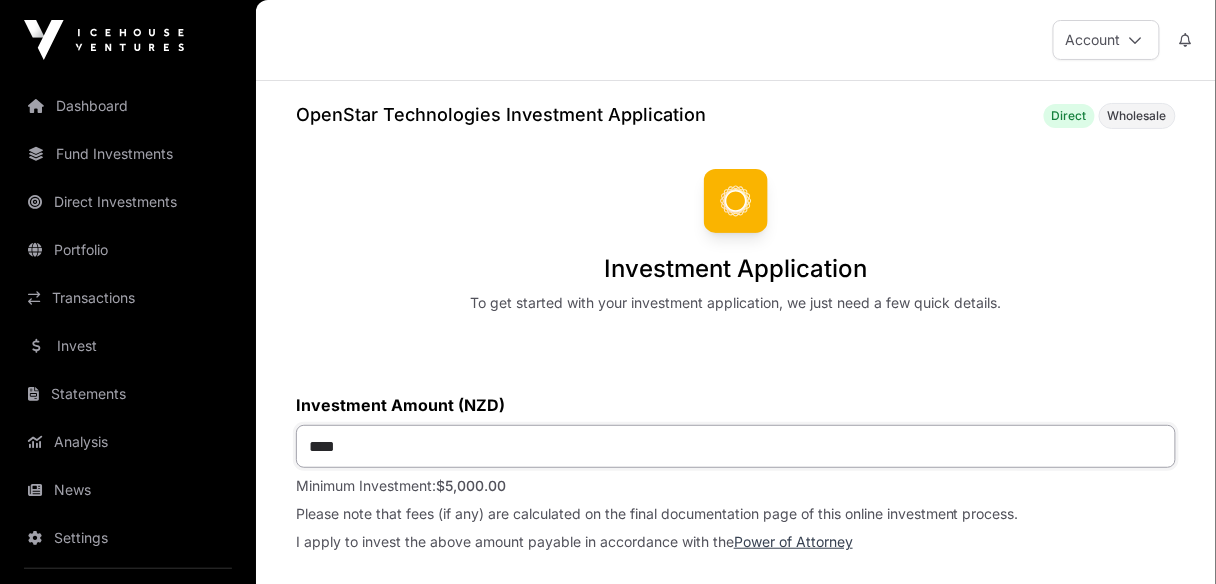 type on "******" 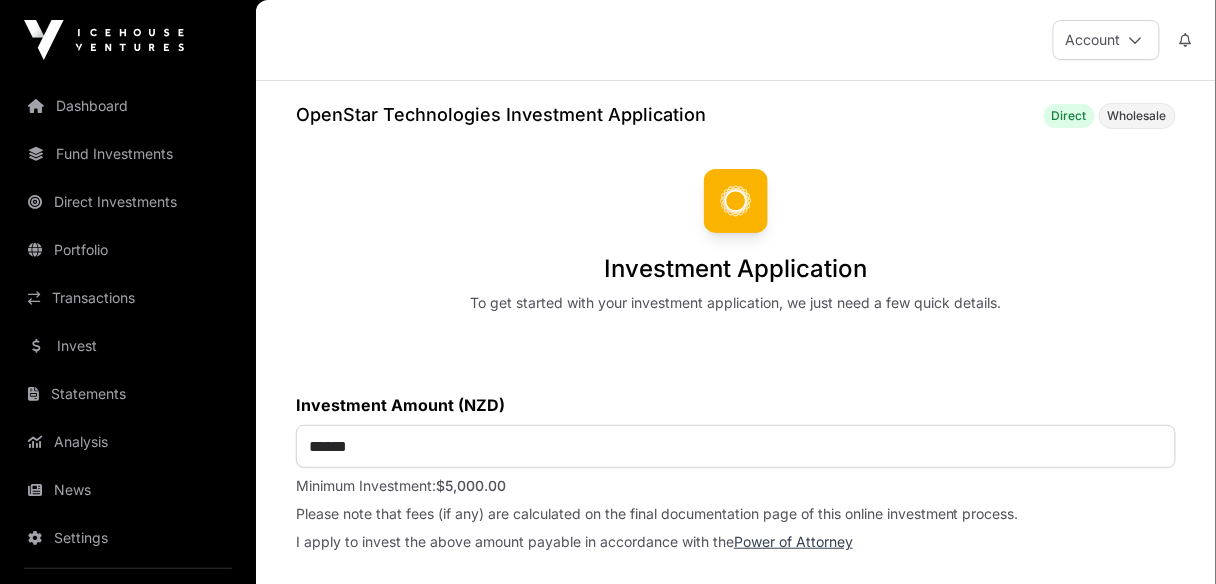 click on "To get started with your investment application, we just need a few quick details." 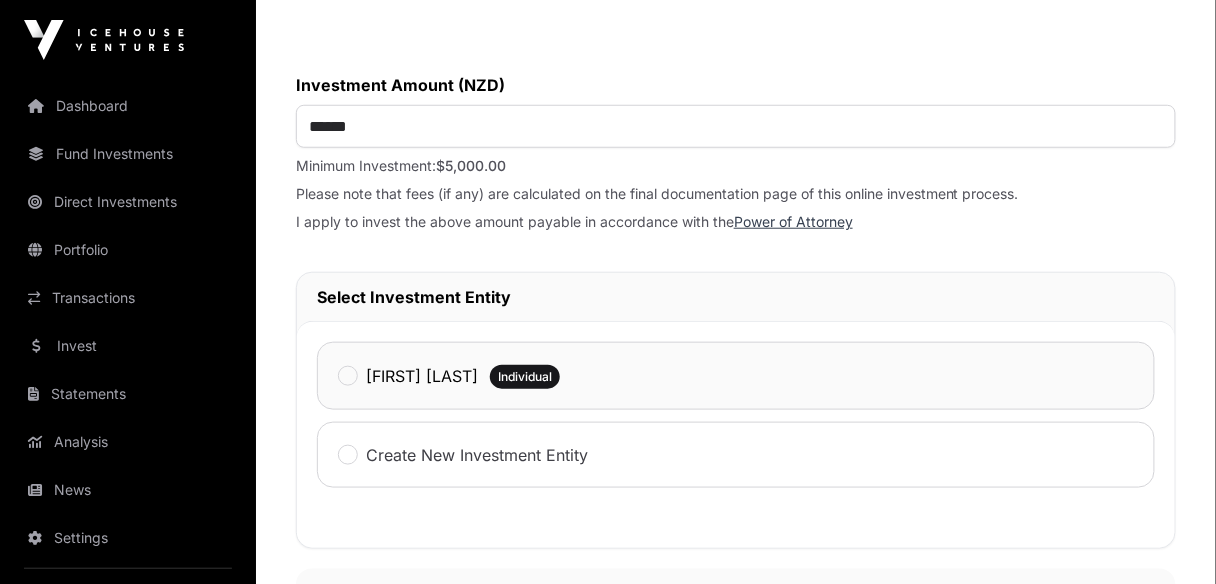 click on "[FIRST] [LAST]" 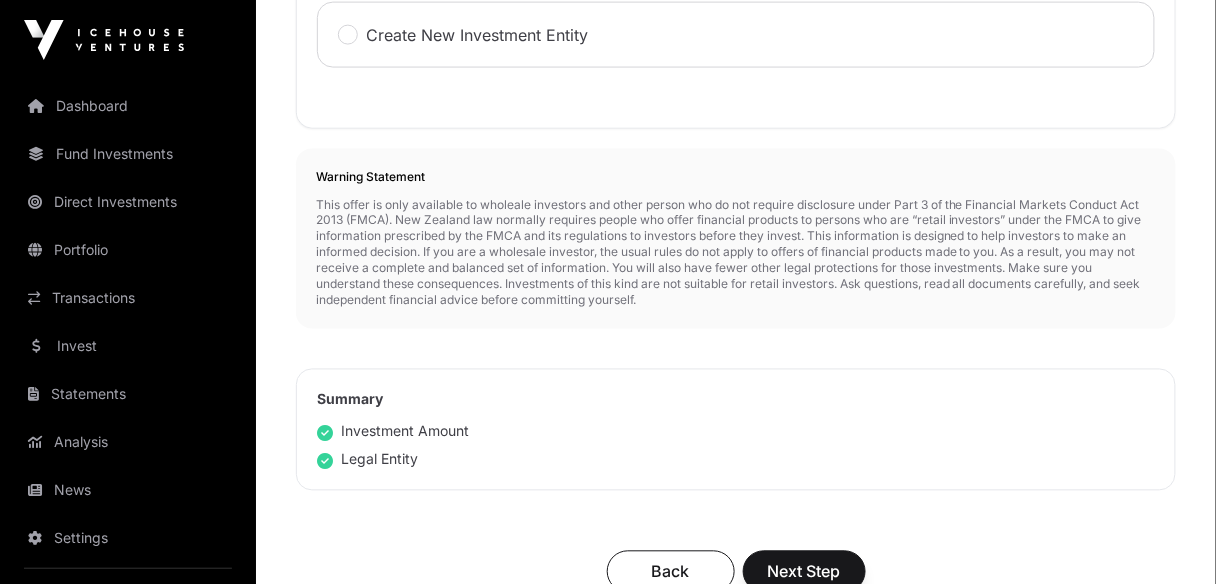 scroll, scrollTop: 880, scrollLeft: 0, axis: vertical 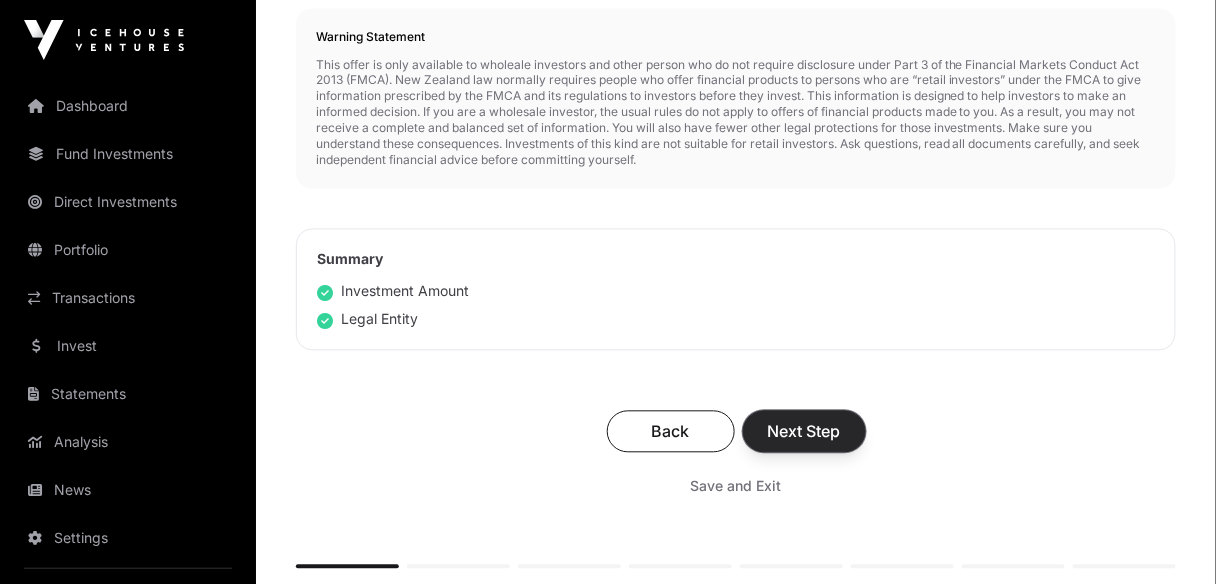 click on "Next Step" 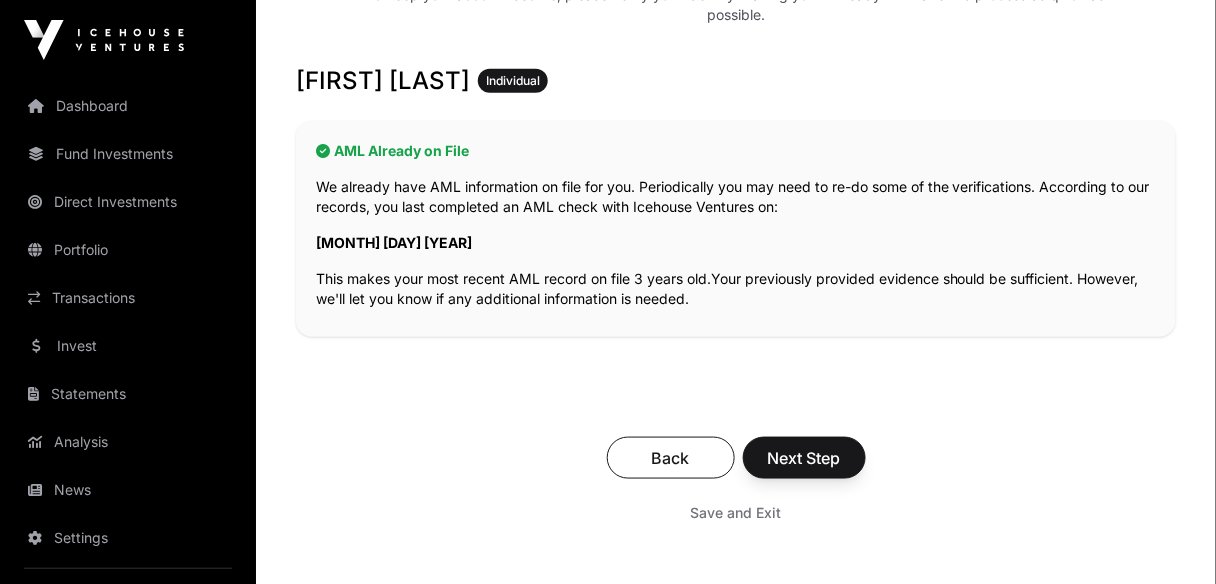 scroll, scrollTop: 560, scrollLeft: 0, axis: vertical 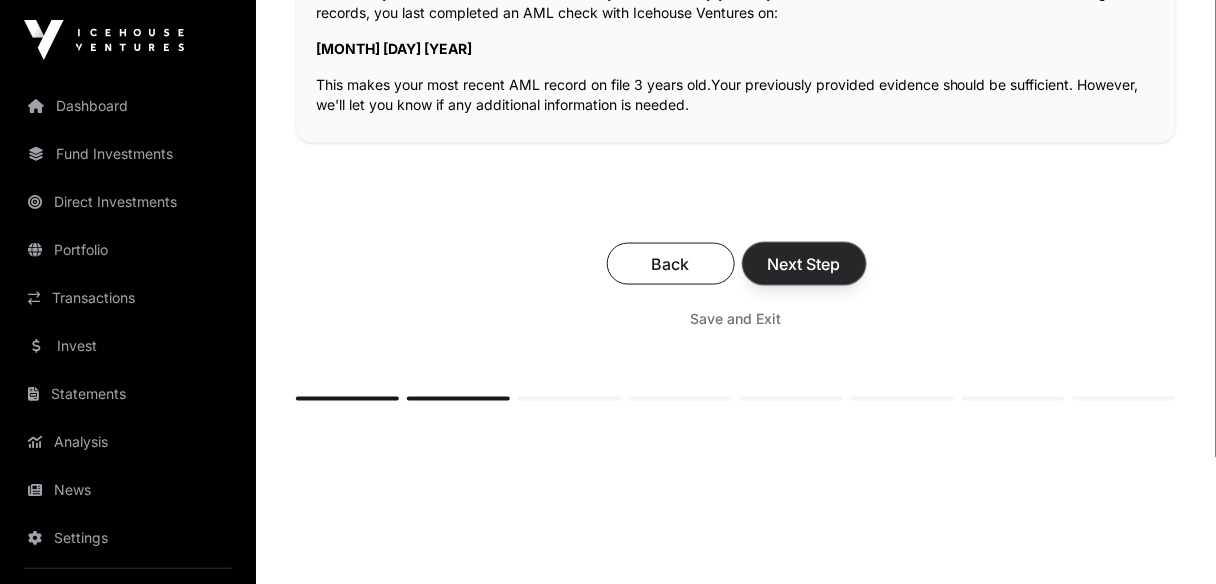 click on "Next Step" 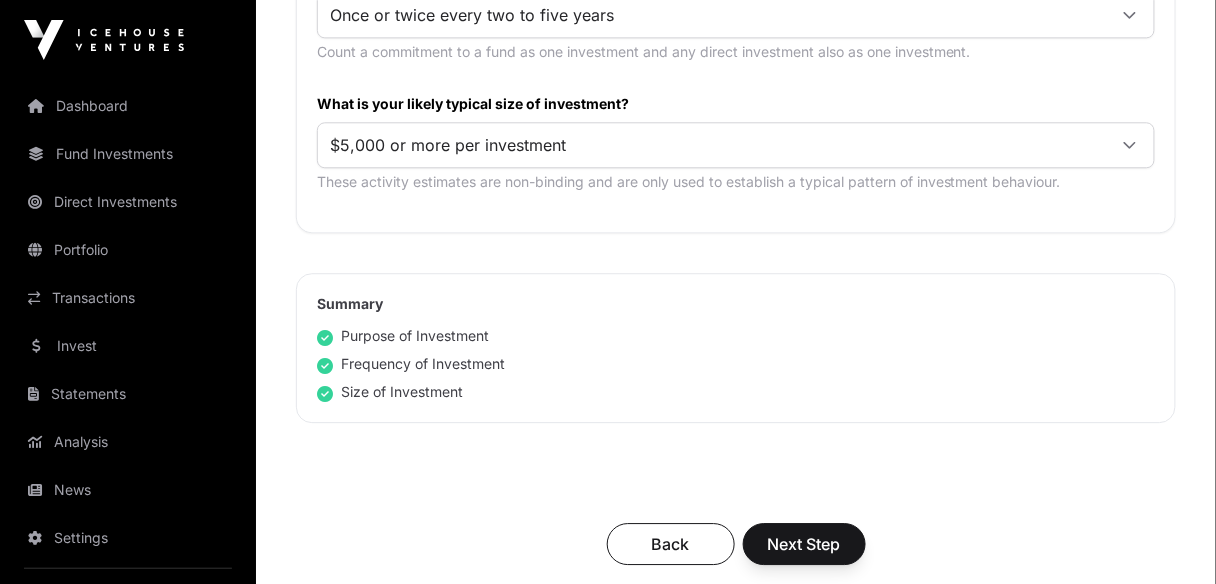 scroll, scrollTop: 1040, scrollLeft: 0, axis: vertical 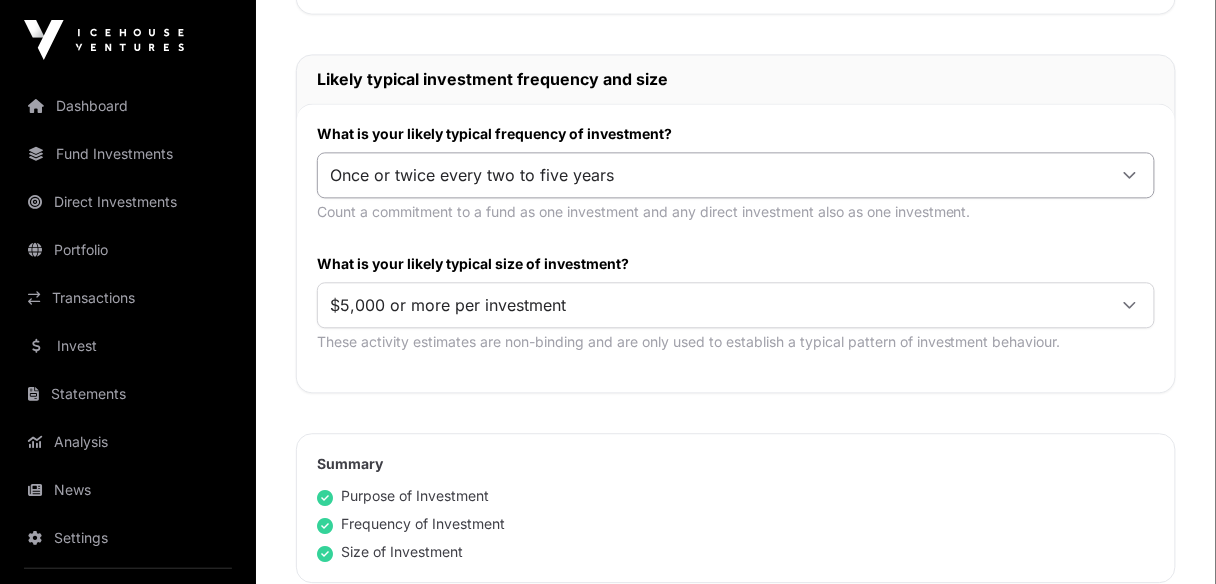 click on "Once or twice every two to five years" 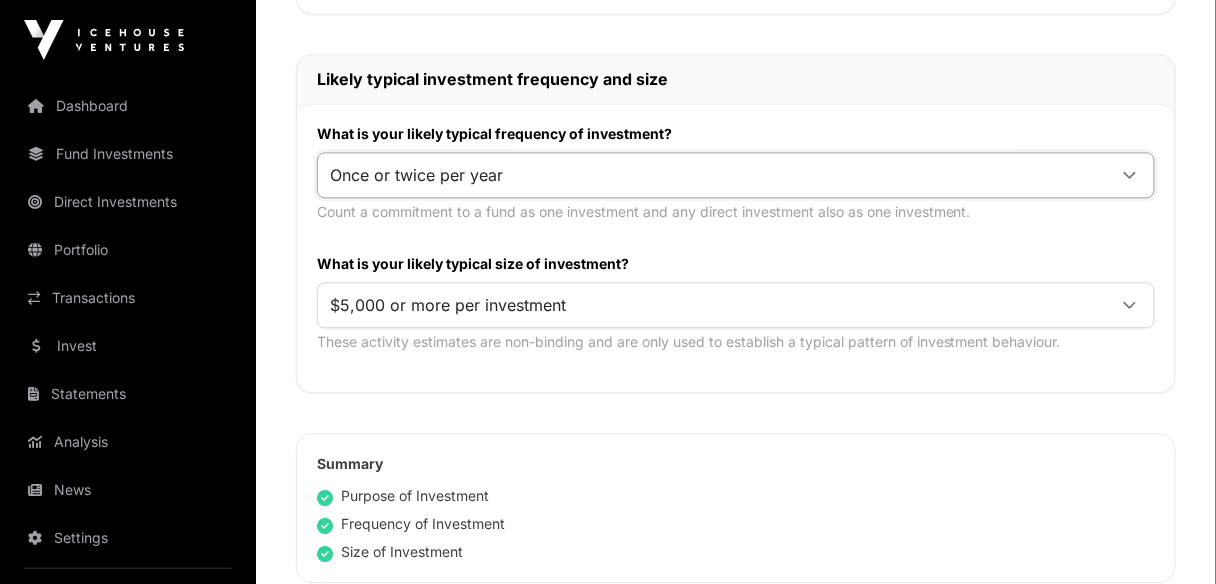 click on "Once or twice per year" 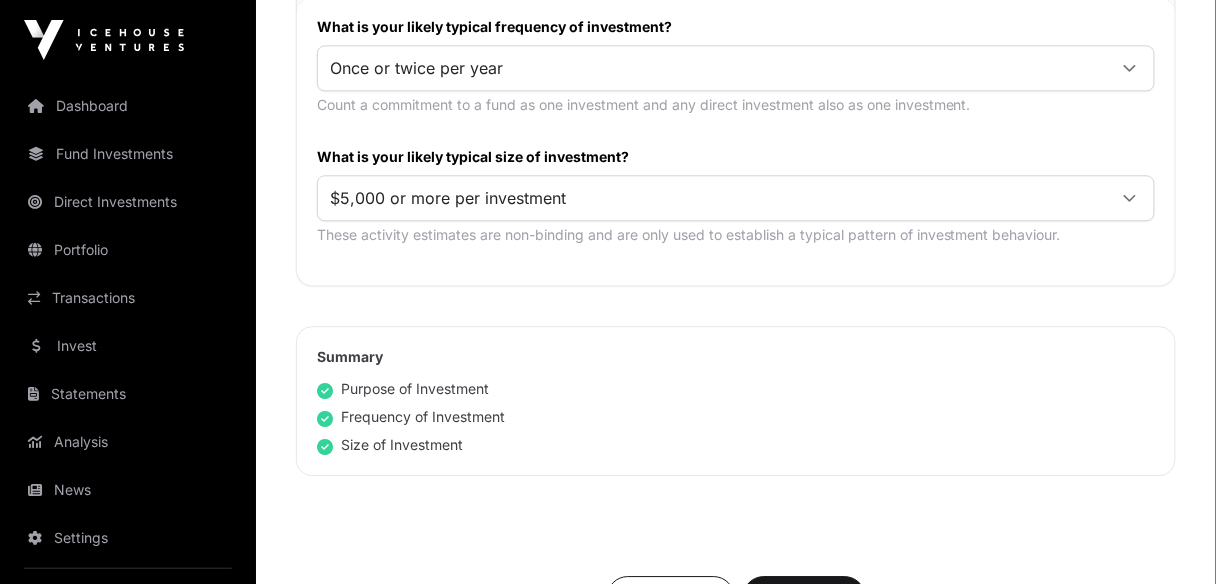 scroll, scrollTop: 1280, scrollLeft: 0, axis: vertical 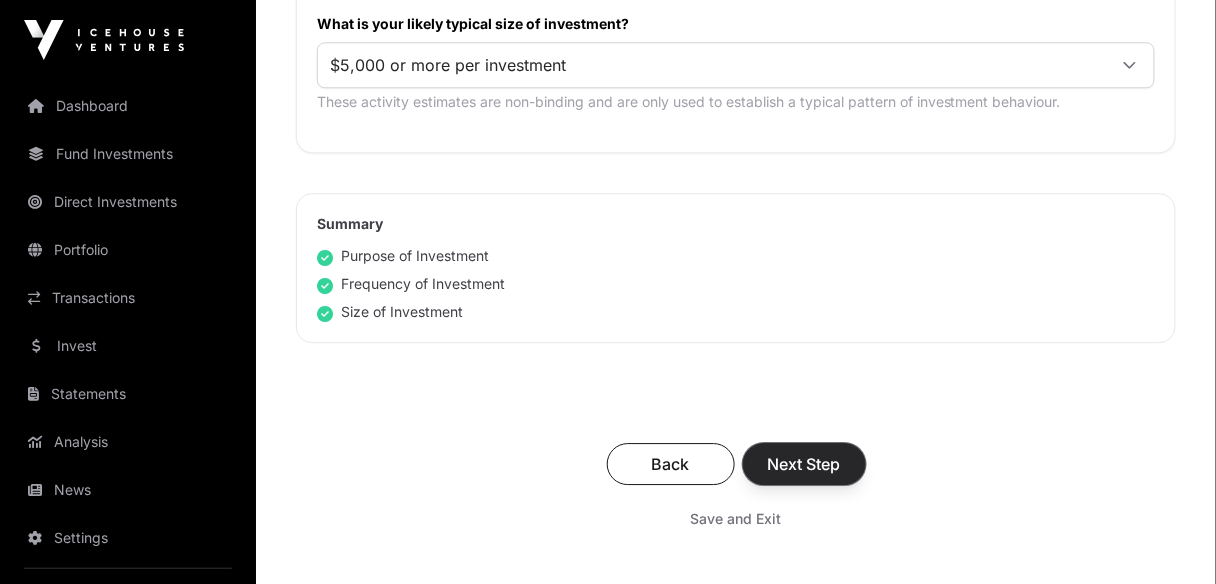 click on "Next Step" 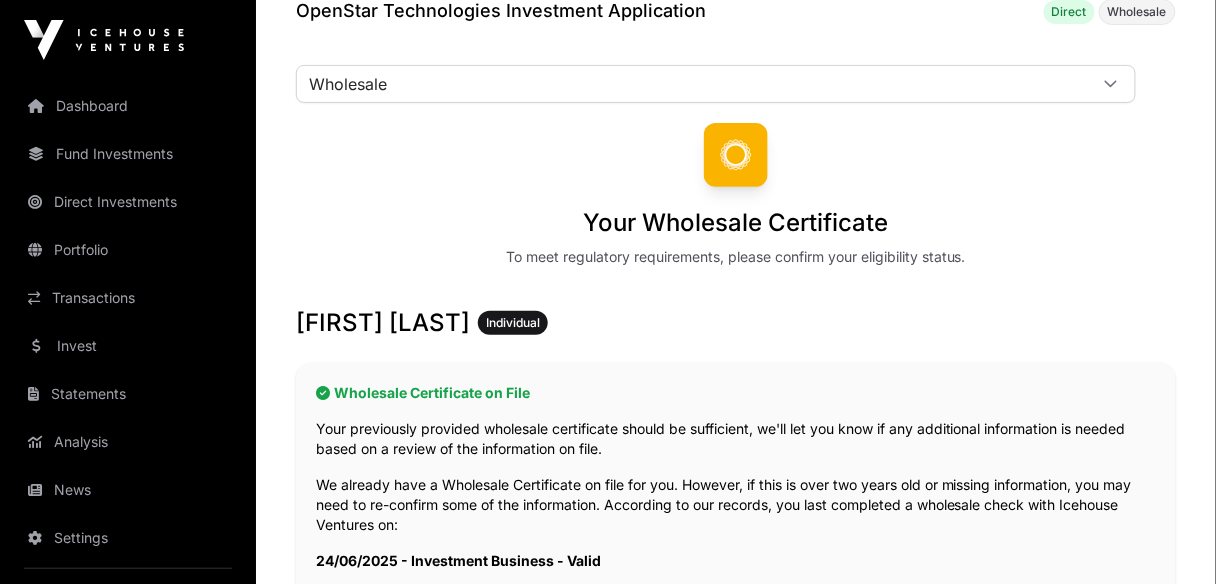 scroll, scrollTop: 320, scrollLeft: 0, axis: vertical 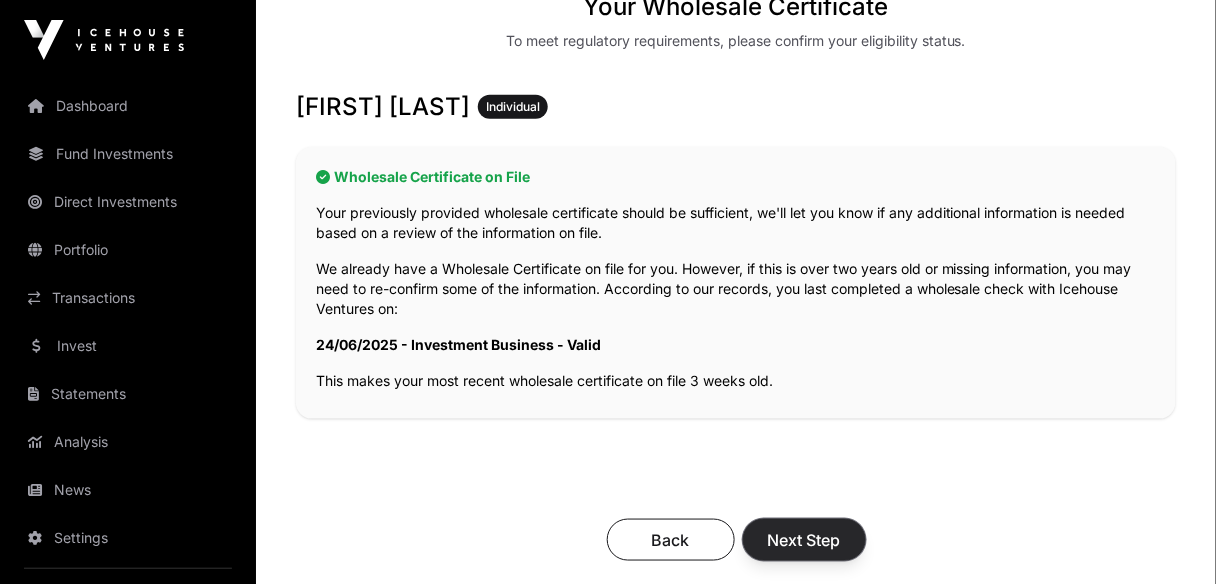click on "Next Step" 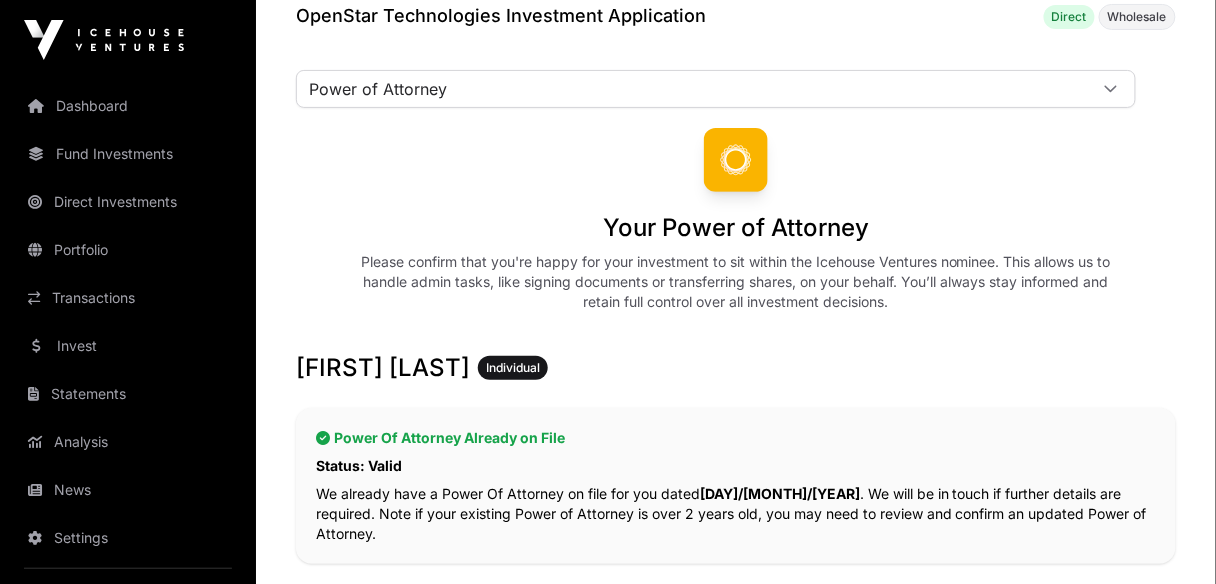 scroll, scrollTop: 400, scrollLeft: 0, axis: vertical 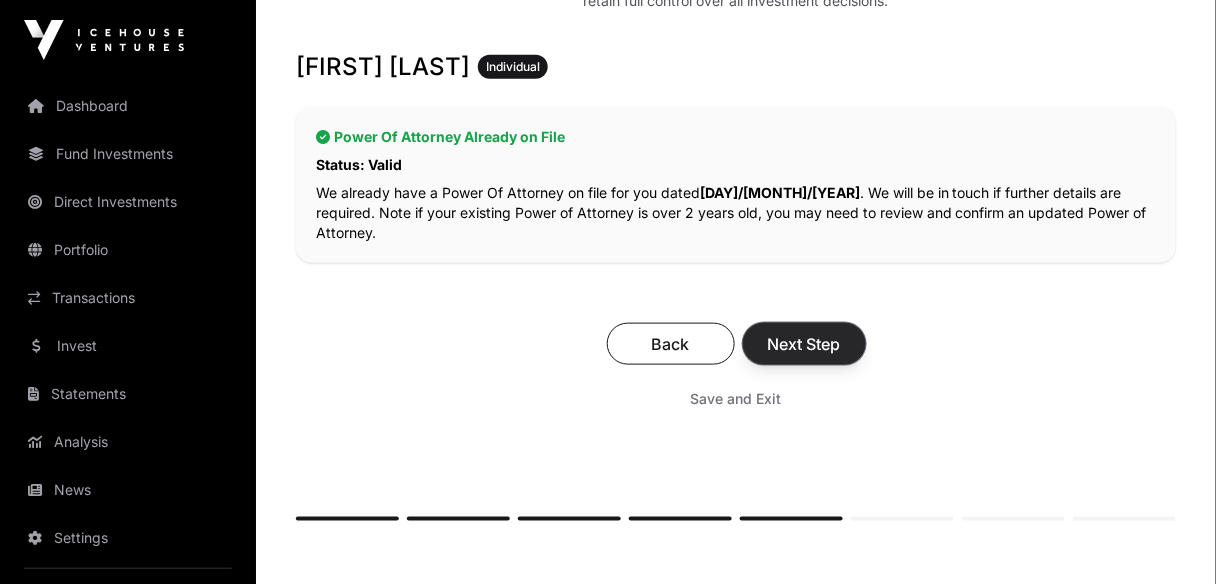 click on "Next Step" 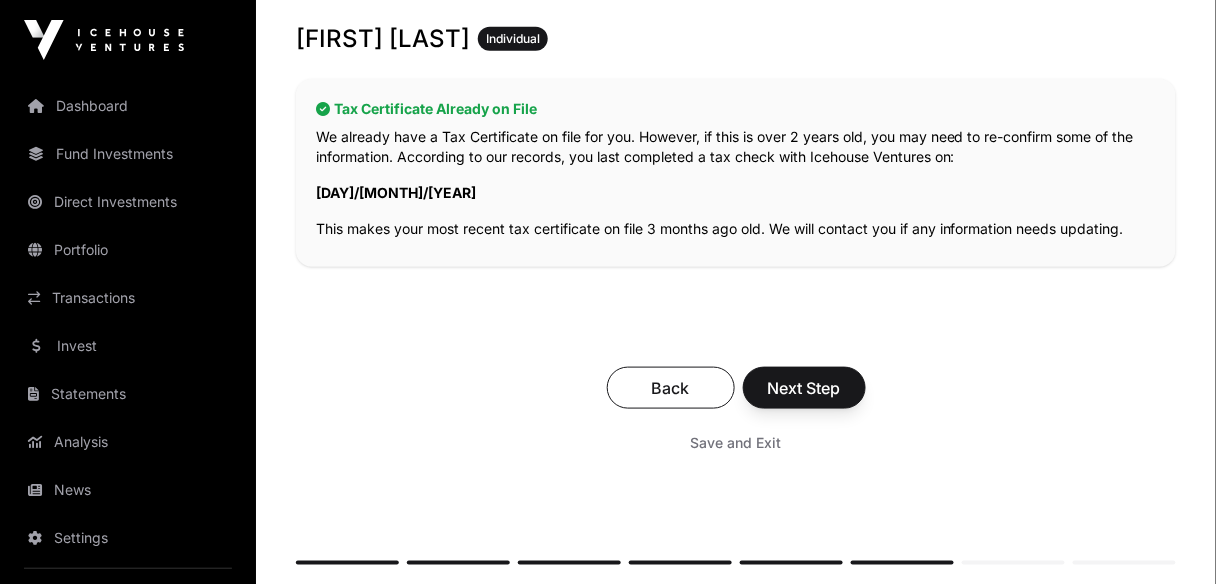 scroll, scrollTop: 400, scrollLeft: 0, axis: vertical 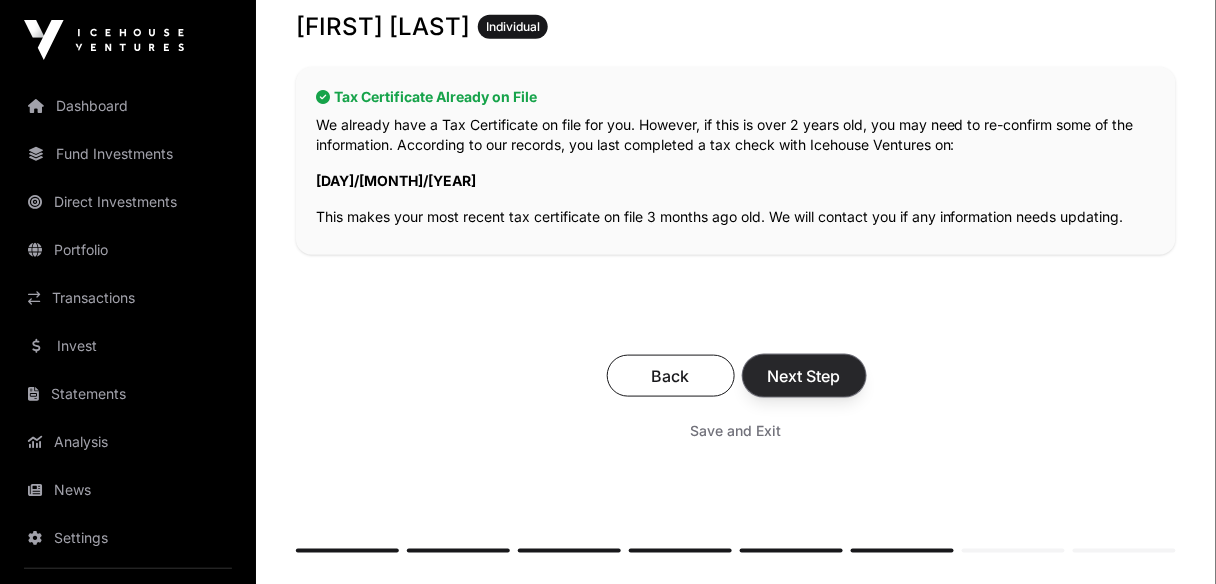 click on "Next Step" 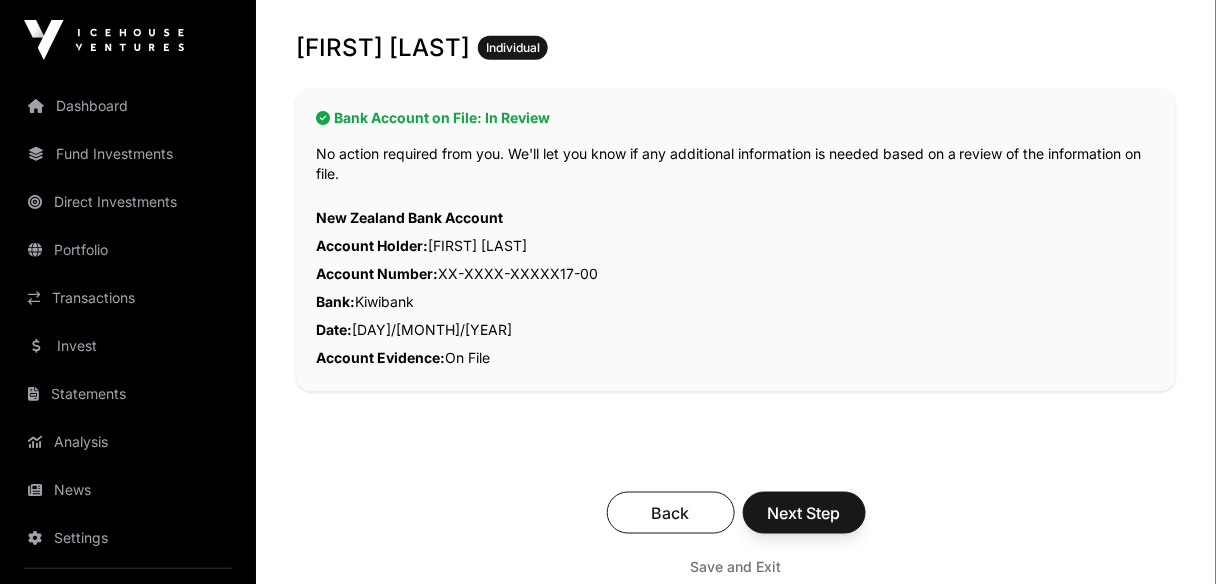 scroll, scrollTop: 400, scrollLeft: 0, axis: vertical 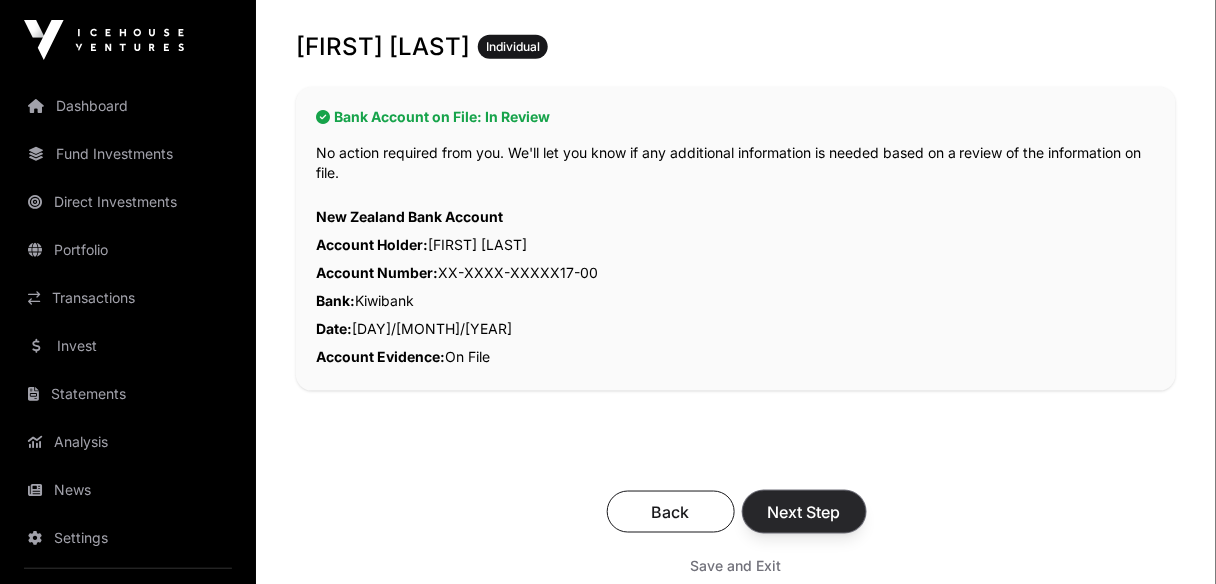 click on "Next Step" 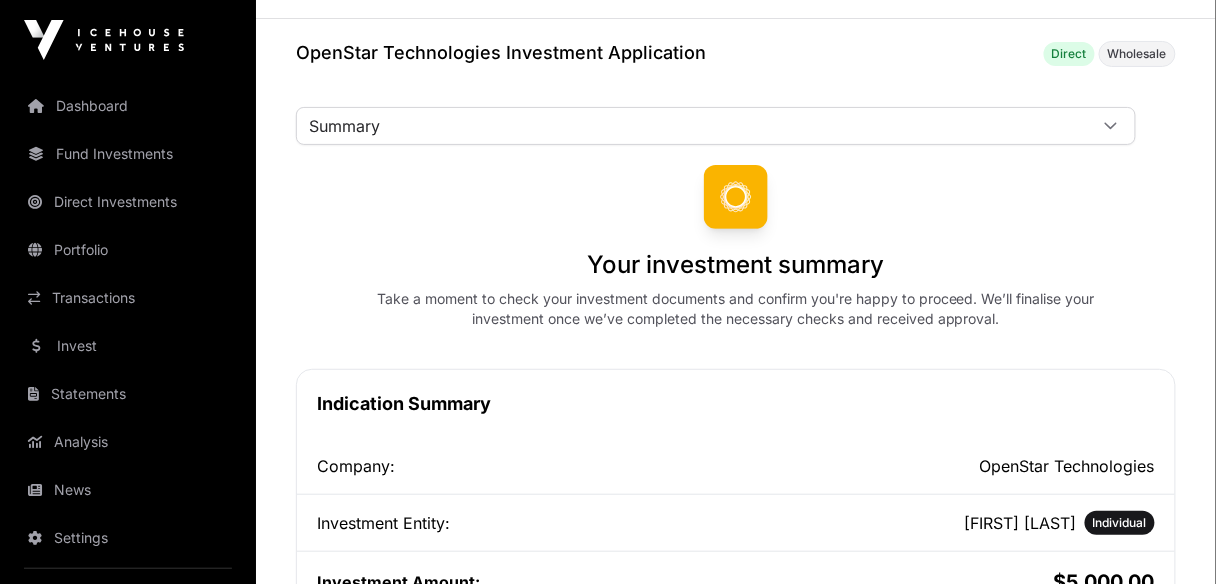 scroll, scrollTop: 0, scrollLeft: 0, axis: both 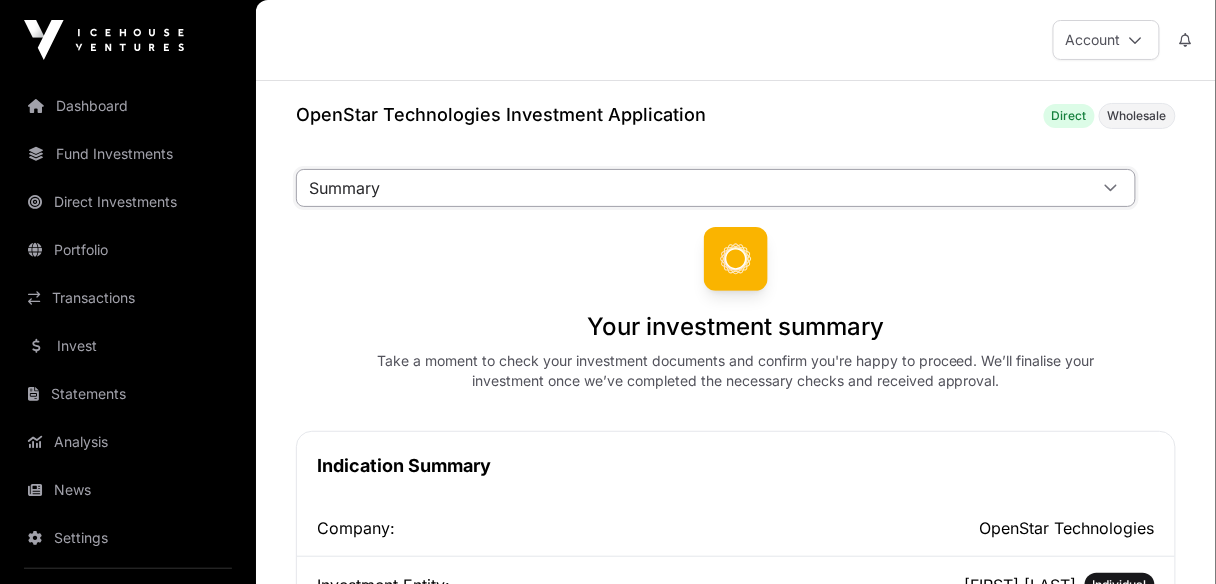 click on "Summary" 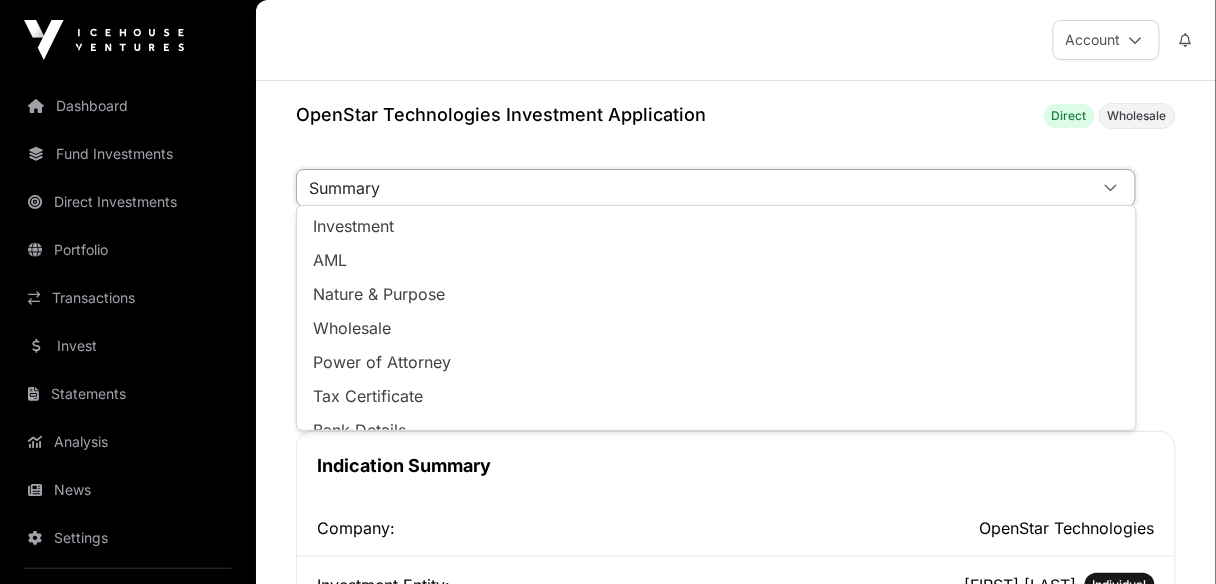 scroll, scrollTop: 49, scrollLeft: 0, axis: vertical 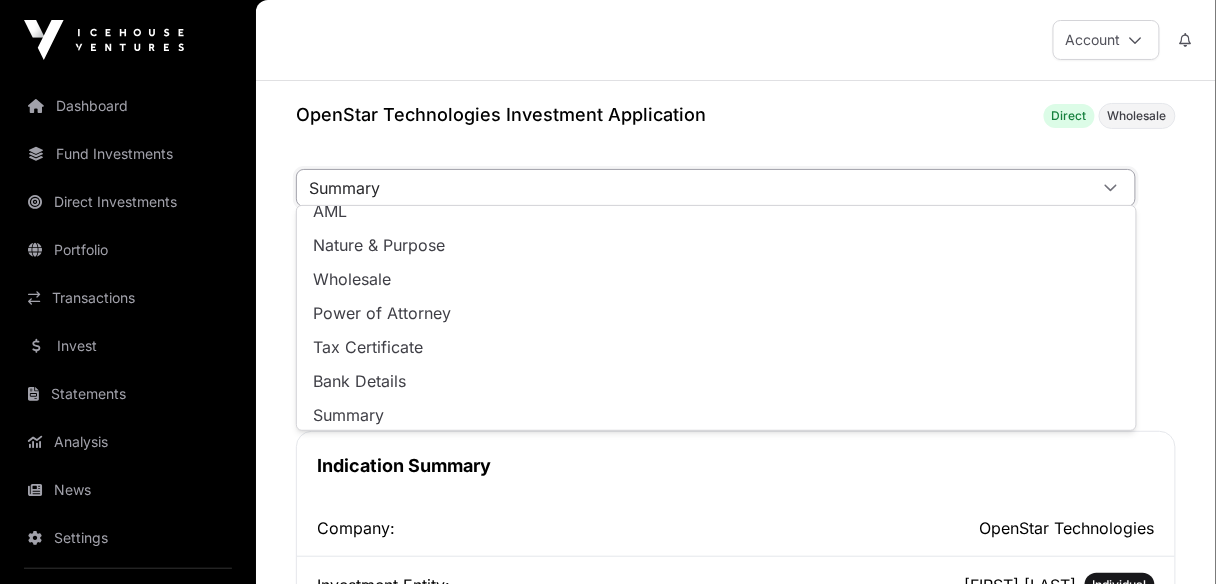 click on "OpenStar Technologies Investment Application  Direct Wholesale Summary Investment  AML  Nature & Purpose  Wholesale  Power of Attorney  Tax Certificate  Bank Details  Summary  Your investment summary Take a moment to check your investment documents and confirm you're happy to proceed. We’ll finalise your investment once we’ve completed the necessary checks and received approval.  Indication Summary   Company:  OpenStar Technologies  Investment Entity:  [FIRST] [LAST] Individual  Investment Amount:  $5,000.00  Important Information About This Investment  I understand that investments in early-stage and growth companies involve a  high degree of risk  and may result in the partial or total loss of capital. I acknowledge that these investments are  illiquid and long-term in nature , and that returns are not guaranteed. I confirm this investment aligns with my  financial circumstances , investment strategy, and risk appetite.  I hereby confirm [FIRST] [LAST]'s investment in  OpenStar Technologies Back" 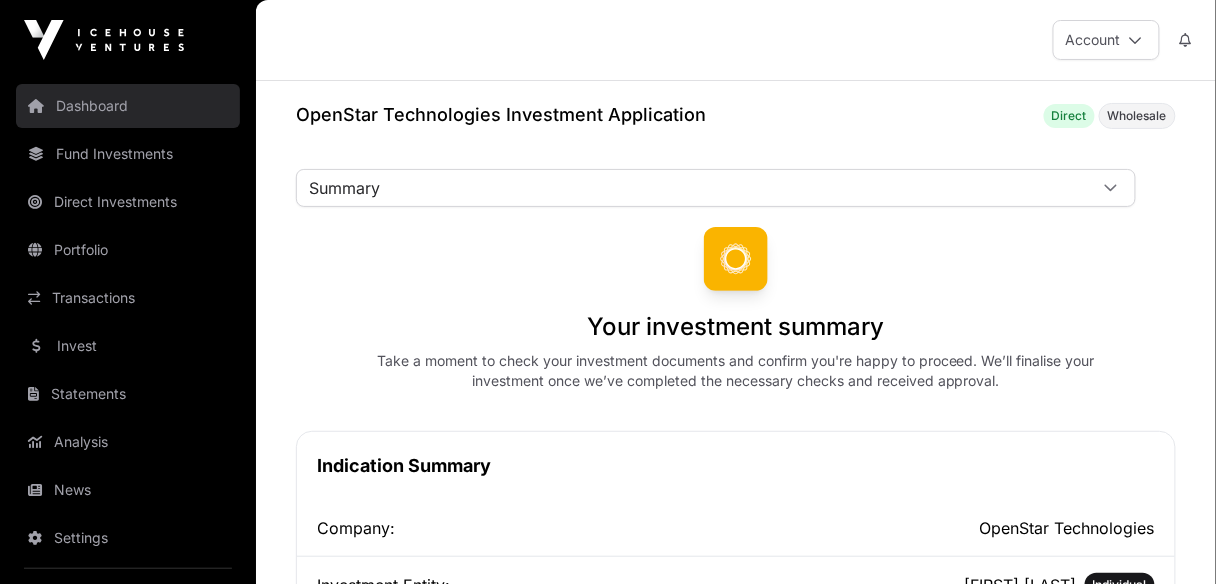 click on "Dashboard" 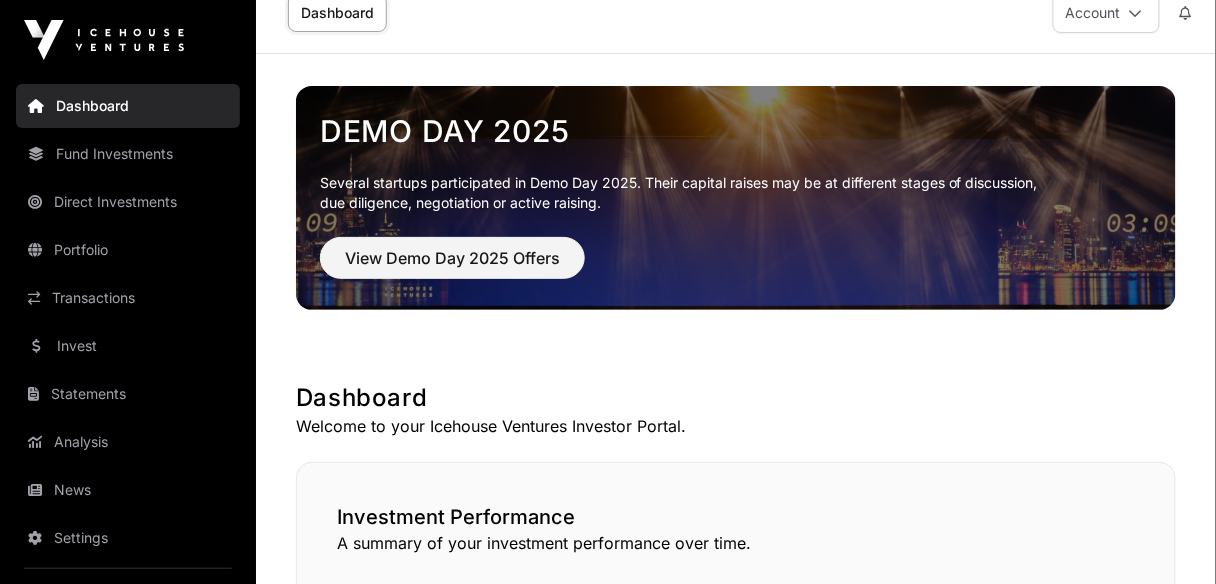 scroll, scrollTop: 0, scrollLeft: 0, axis: both 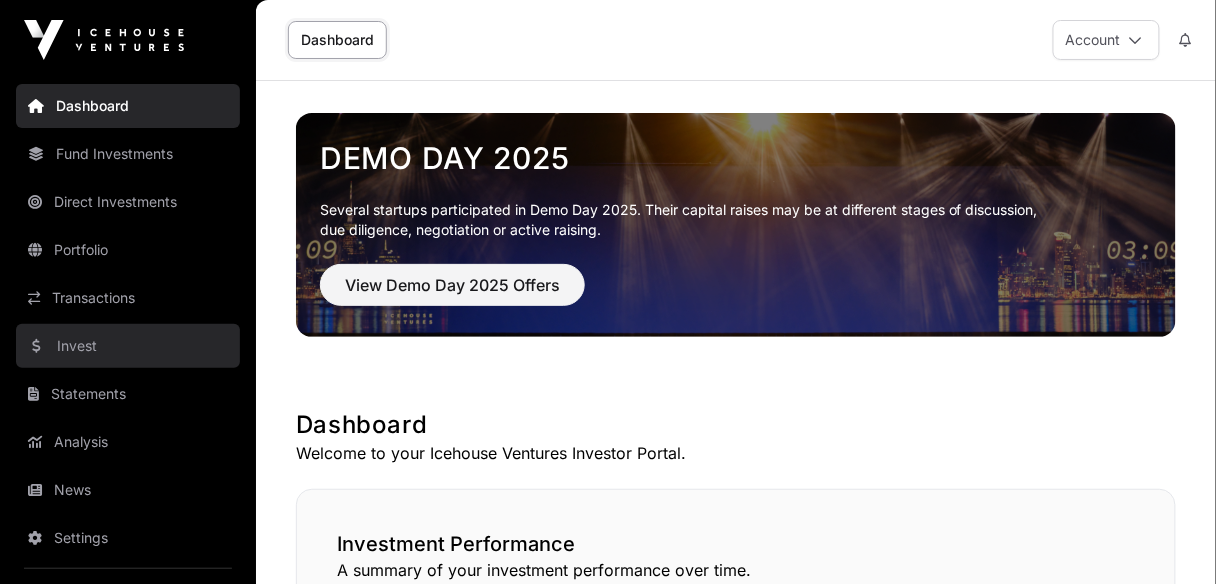 click on "Invest" 